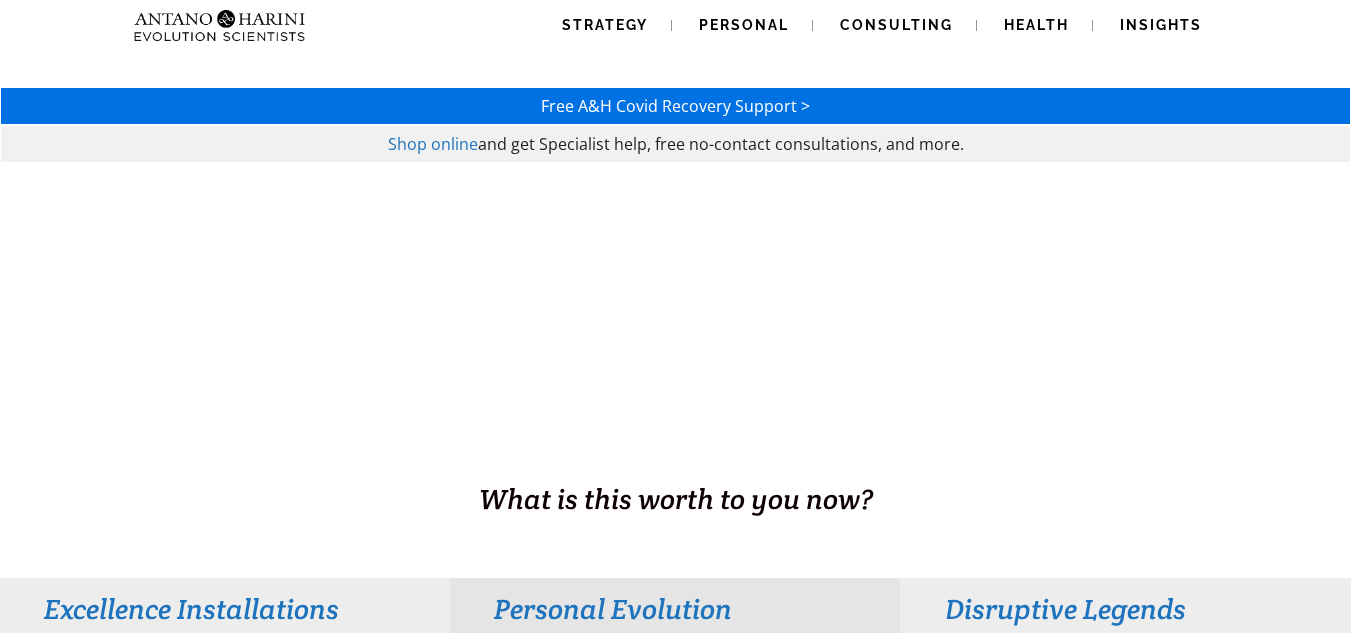 scroll, scrollTop: 0, scrollLeft: 0, axis: both 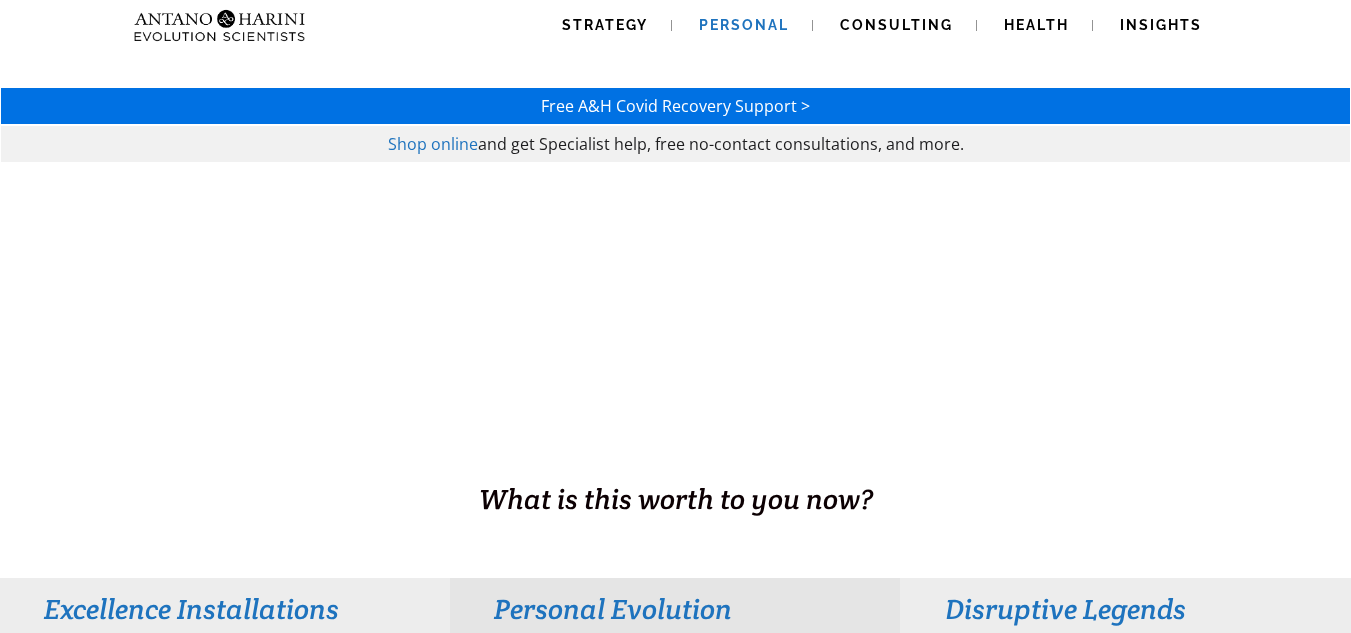 click on "Personal" at bounding box center [744, 25] 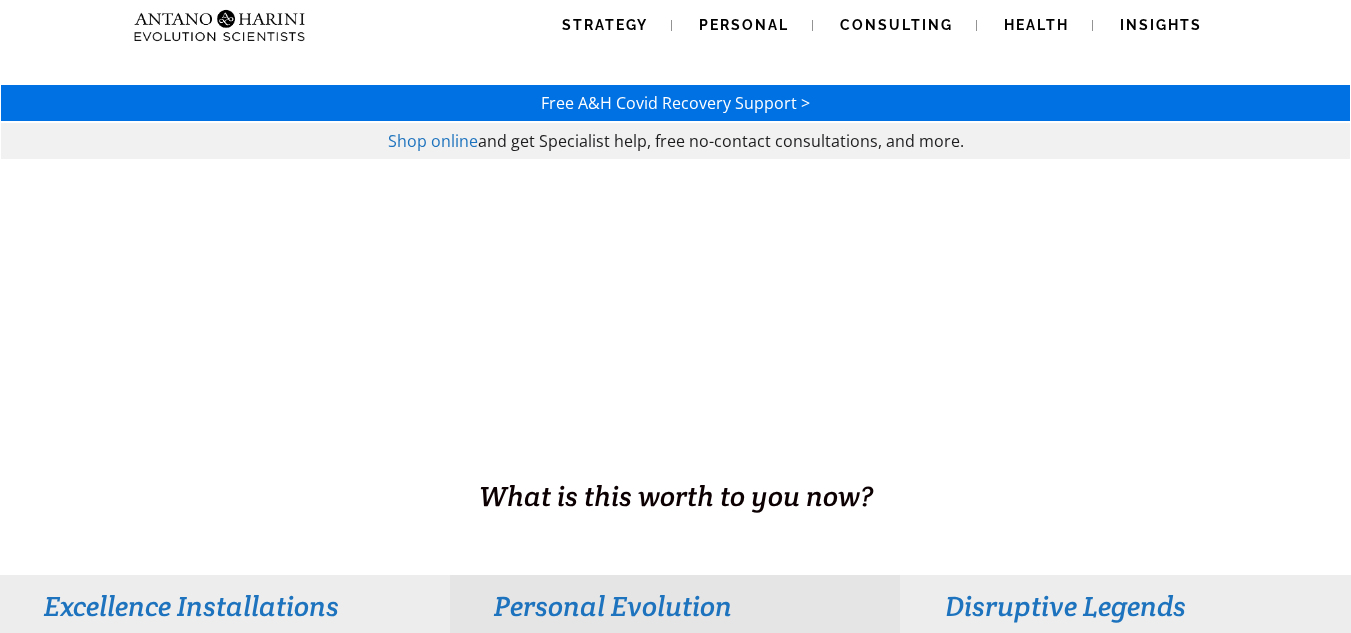 scroll, scrollTop: 342, scrollLeft: 0, axis: vertical 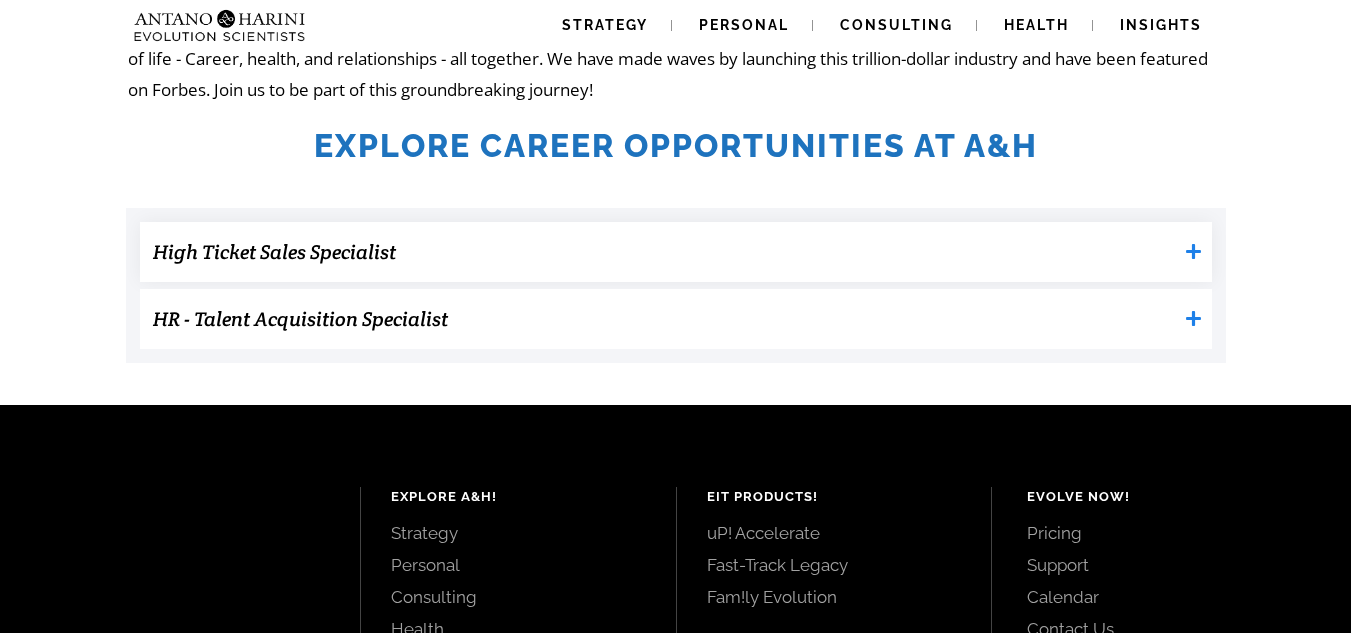 click on "High Ticket Sales Specialist" at bounding box center [665, 252] 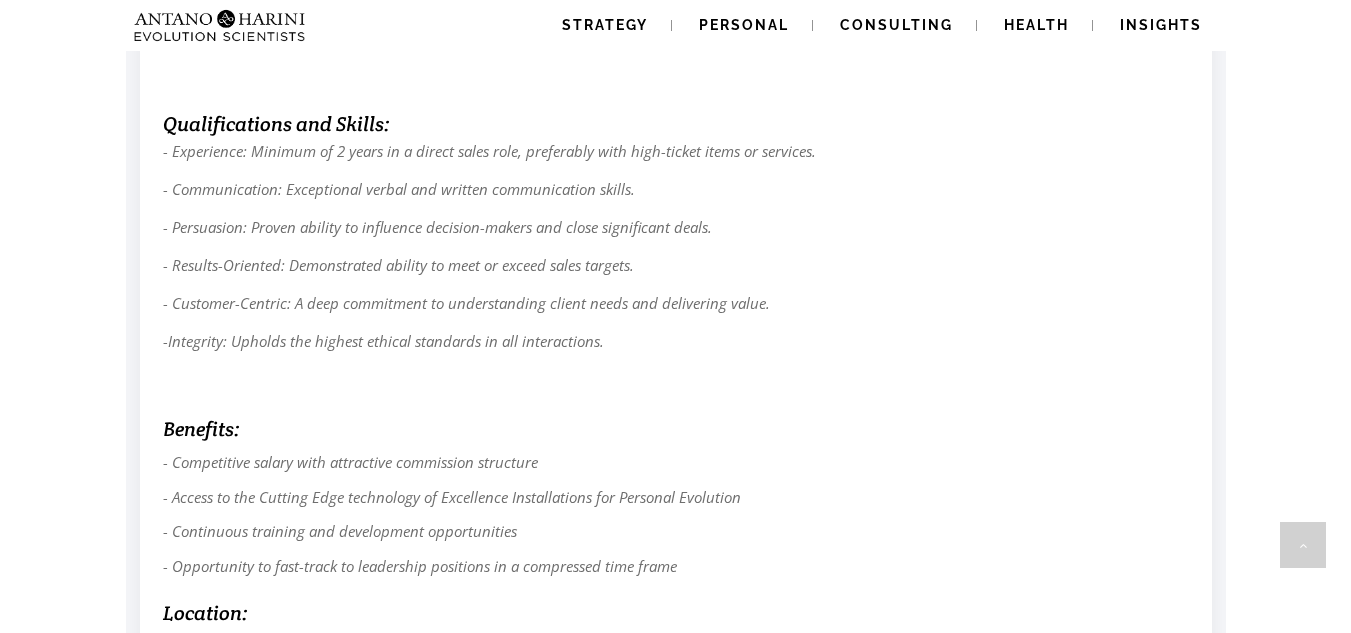 scroll, scrollTop: 1513, scrollLeft: 0, axis: vertical 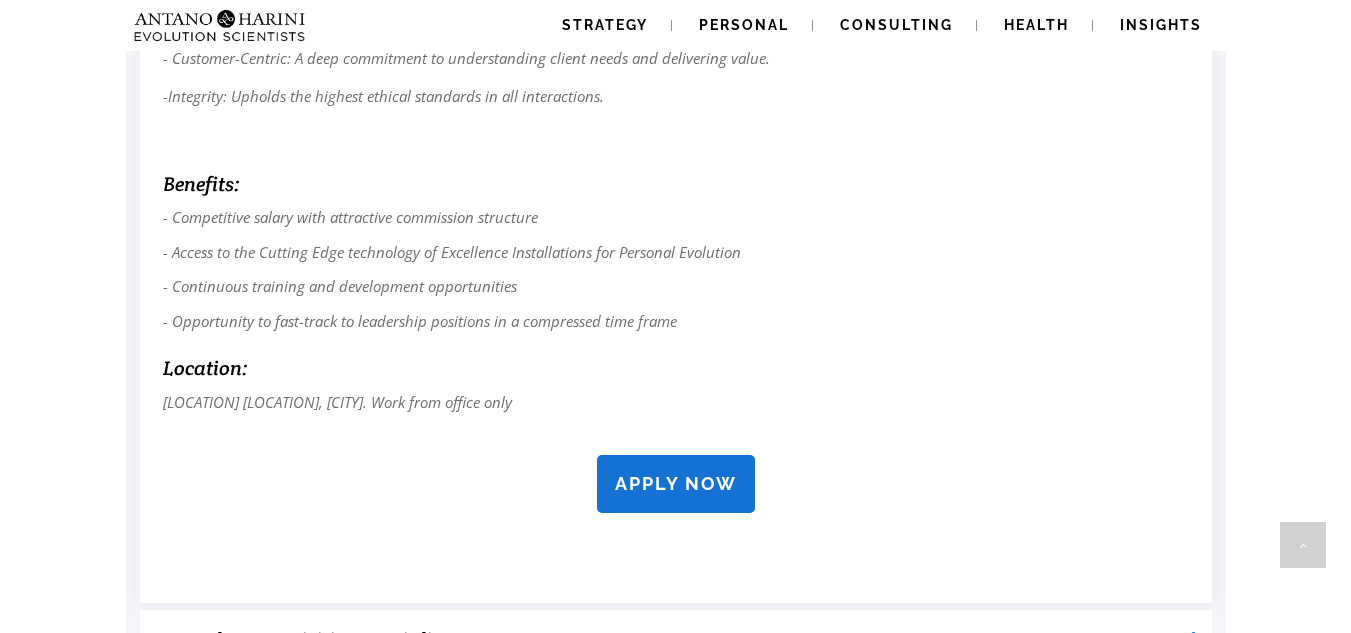 click on "APPLY NOW" at bounding box center [676, 483] 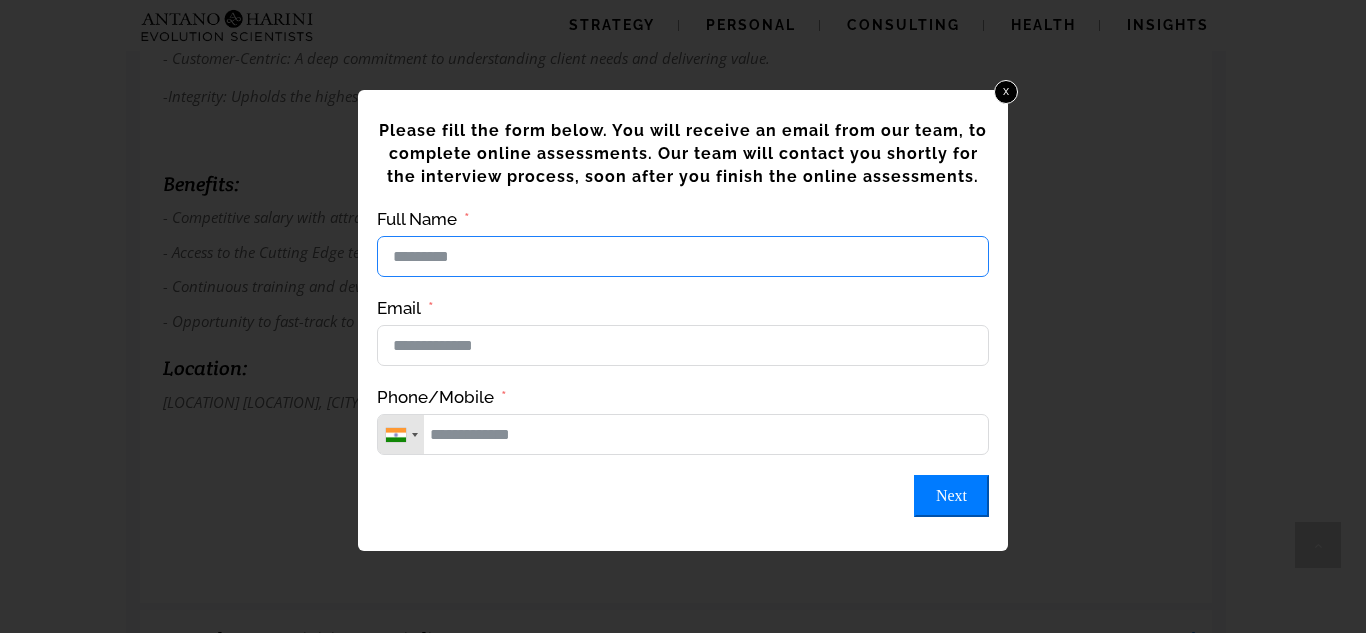 click on "Full Name" at bounding box center [683, 256] 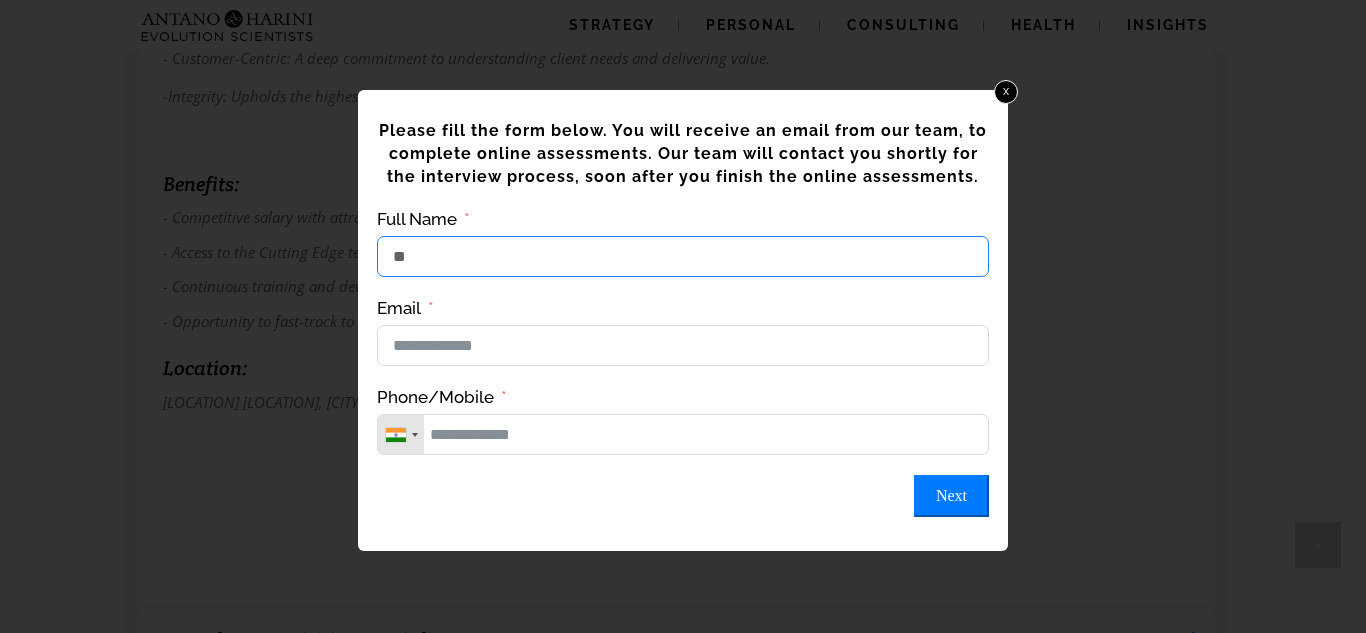 type on "*" 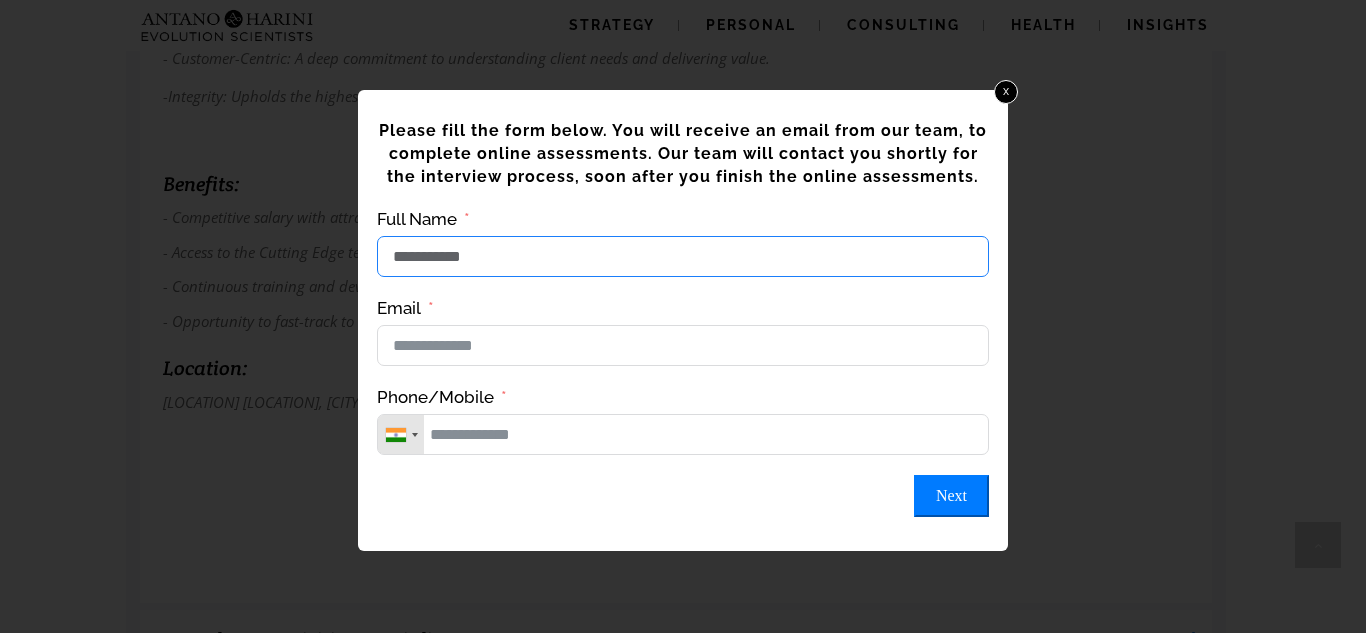 type on "**********" 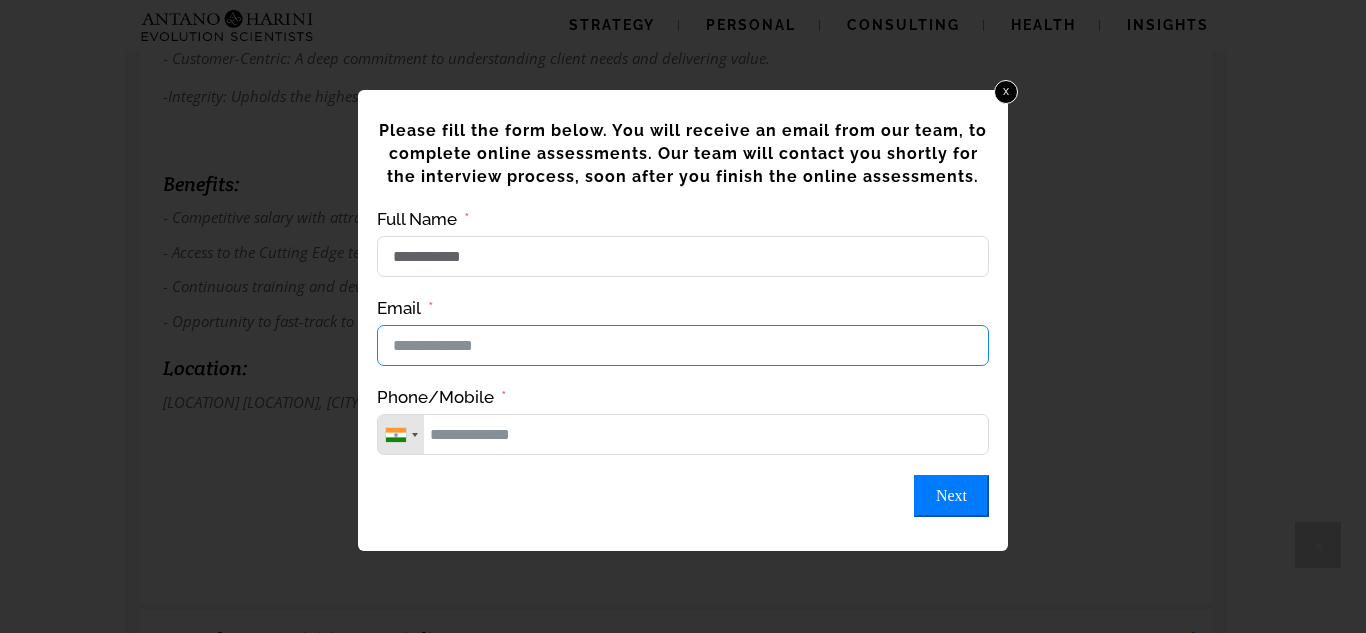 click on "Email" at bounding box center (683, 345) 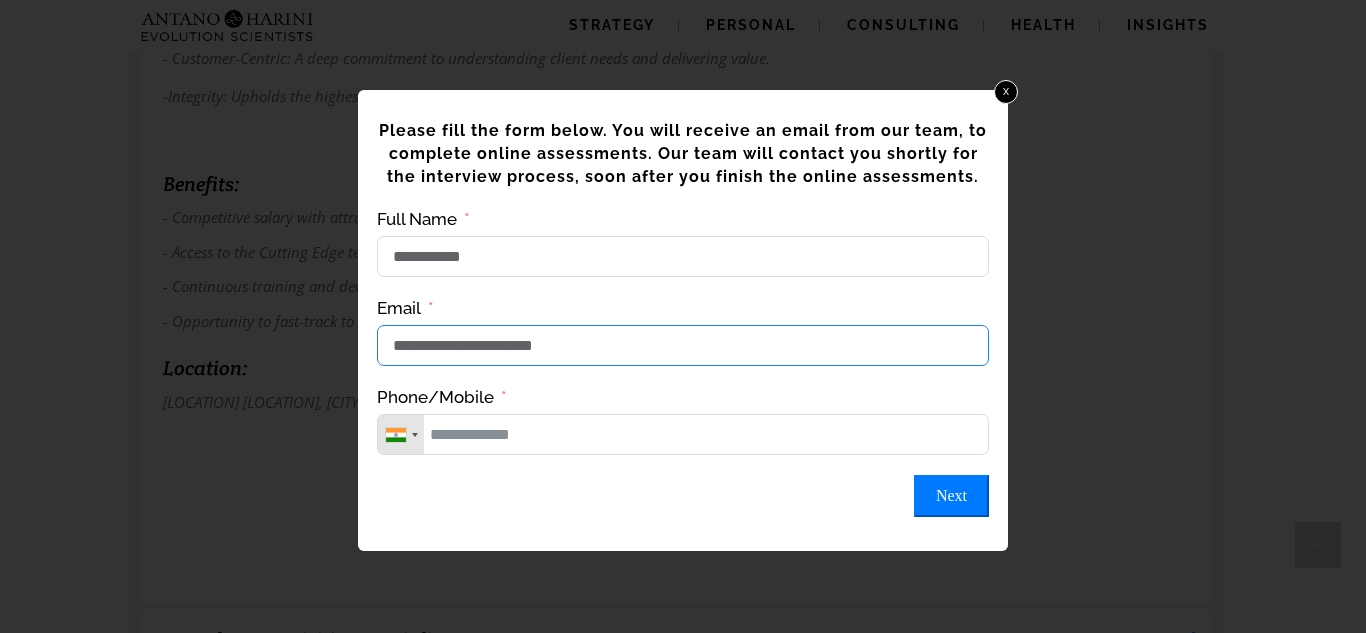 type on "**********" 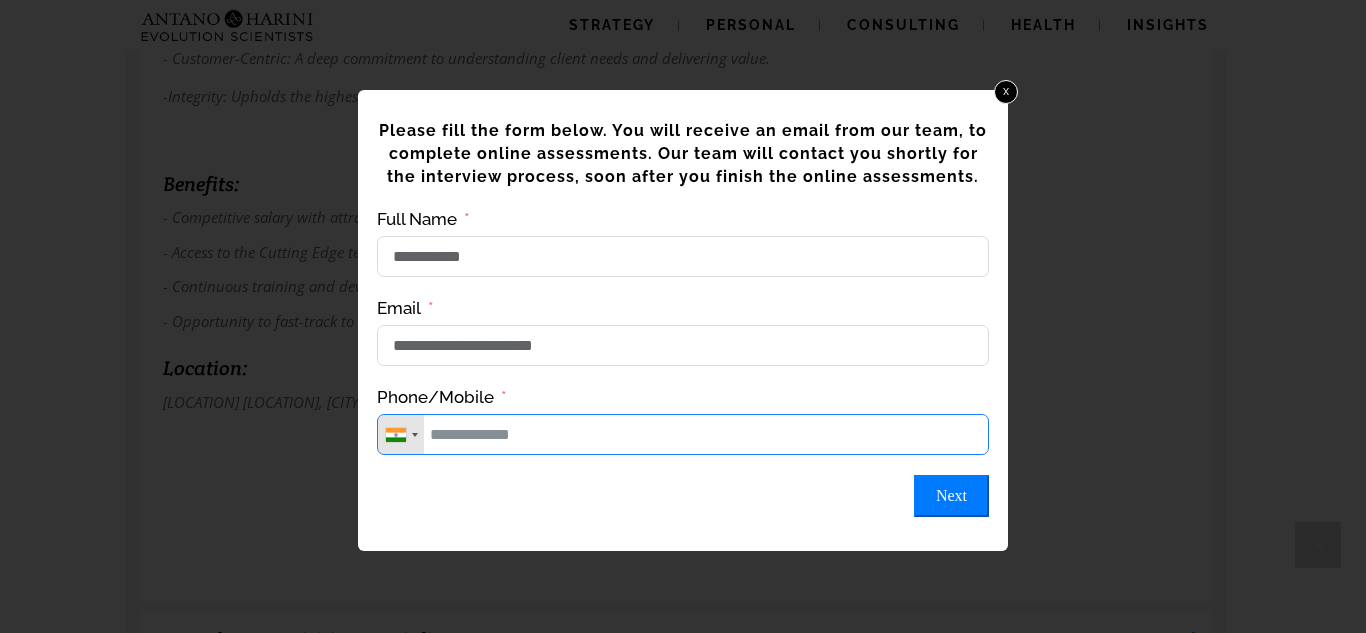 click on "Phone/Mobile" at bounding box center [683, 434] 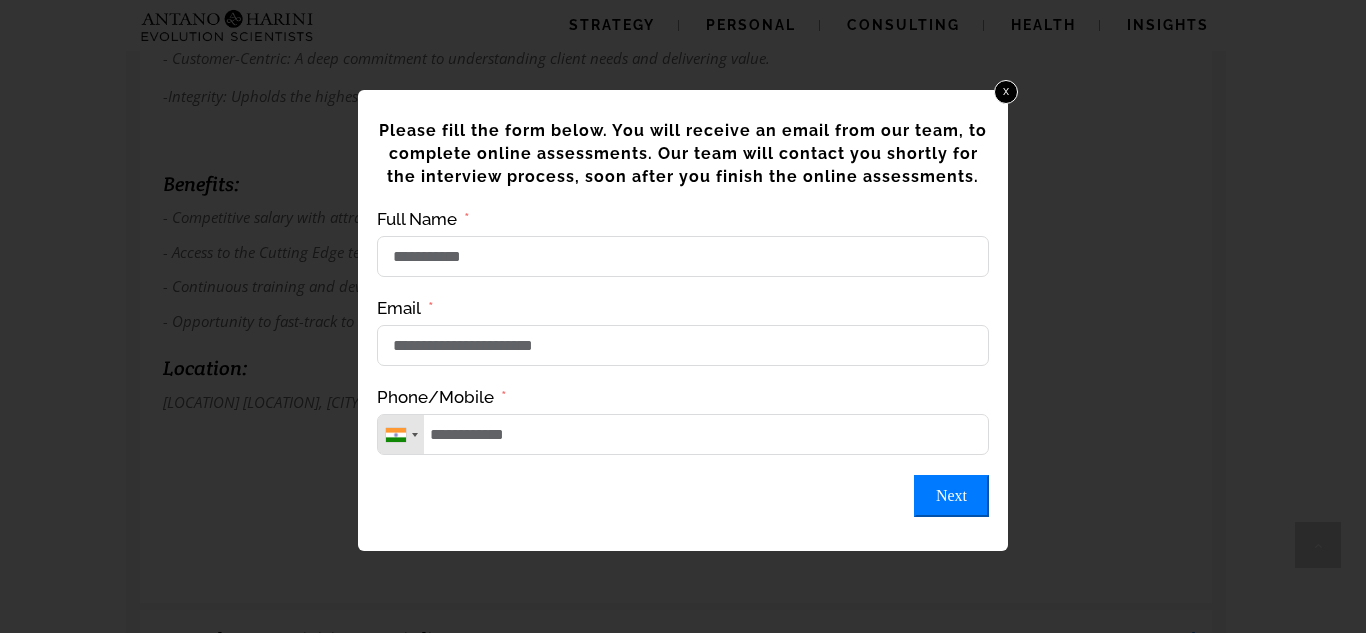 drag, startPoint x: 999, startPoint y: 525, endPoint x: 956, endPoint y: 515, distance: 44.14748 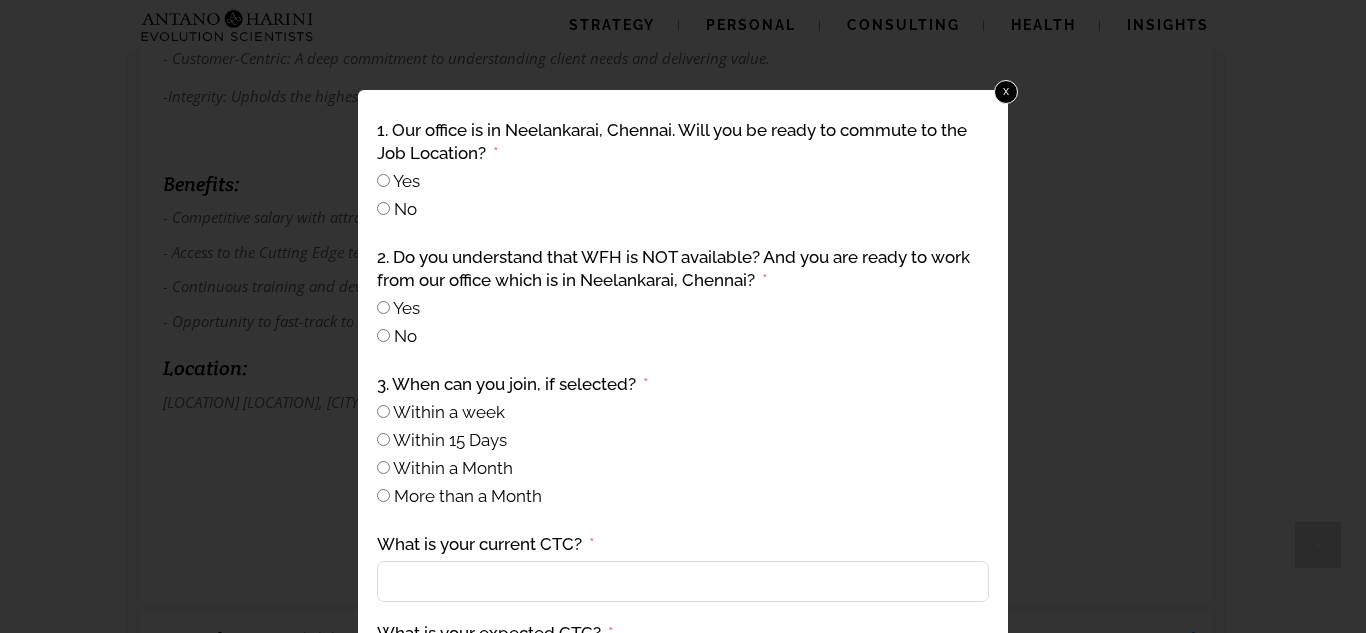 click on "Yes" at bounding box center (406, 181) 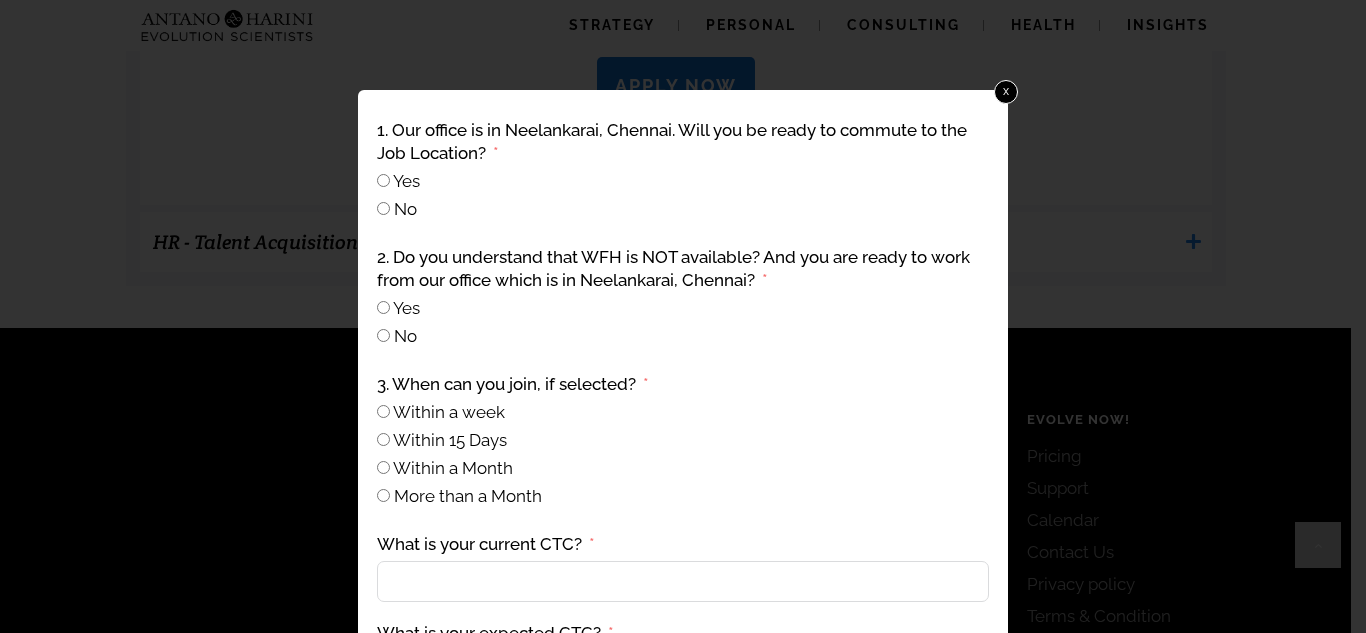 scroll, scrollTop: 2160, scrollLeft: 0, axis: vertical 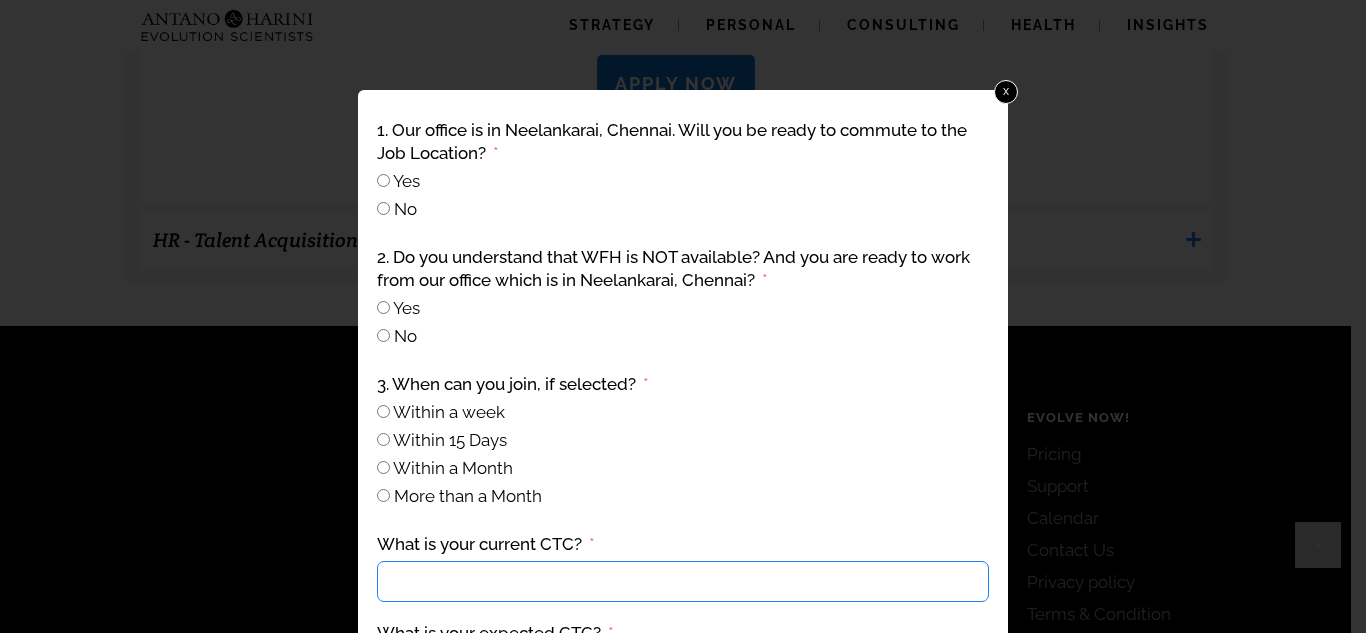 click on "What is your current CTC?" at bounding box center (683, 581) 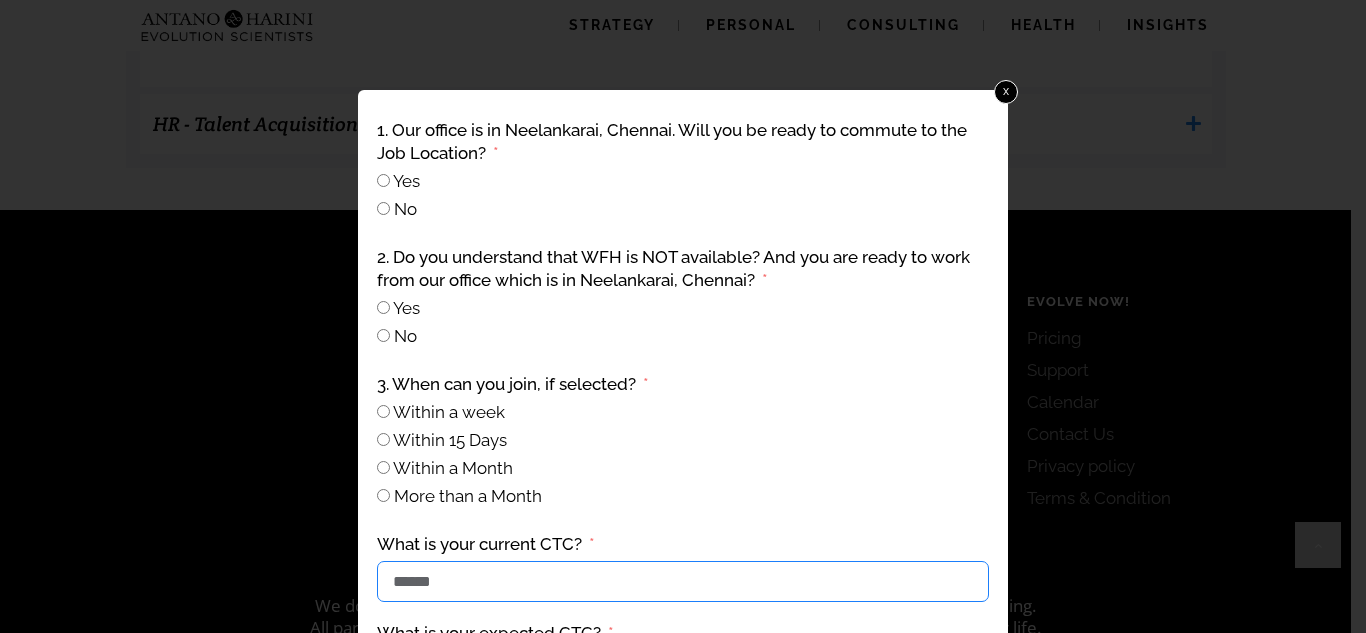 scroll, scrollTop: 2373, scrollLeft: 0, axis: vertical 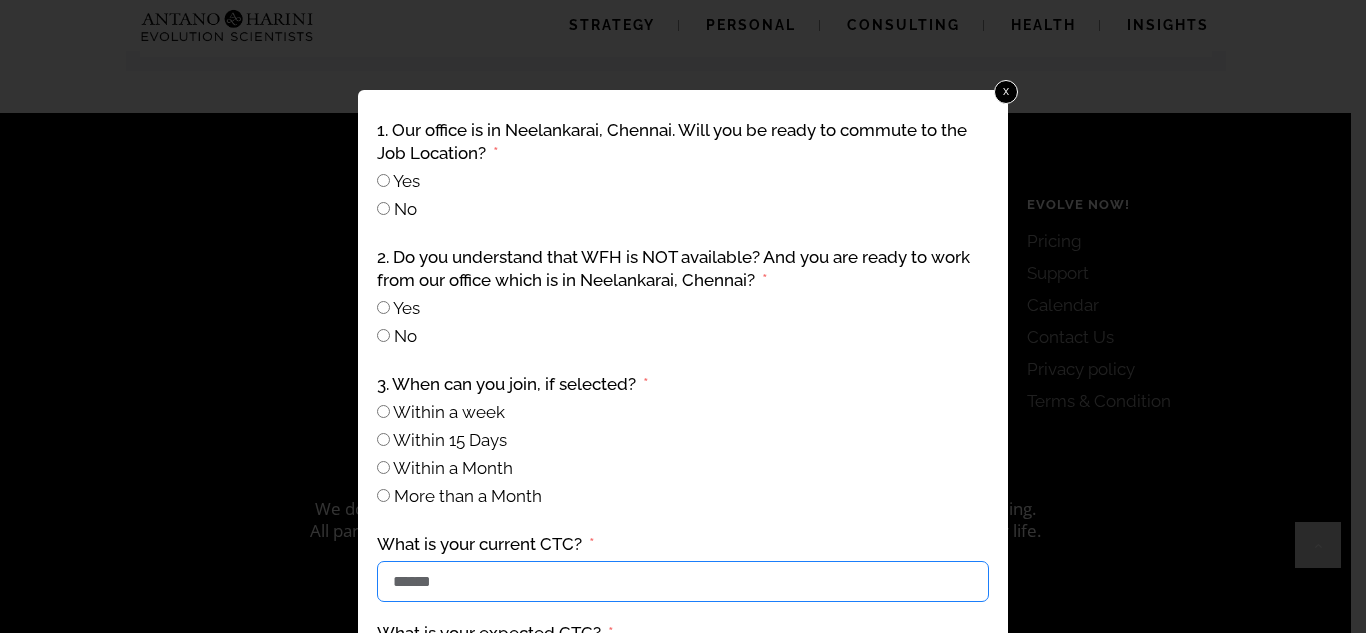 type on "******" 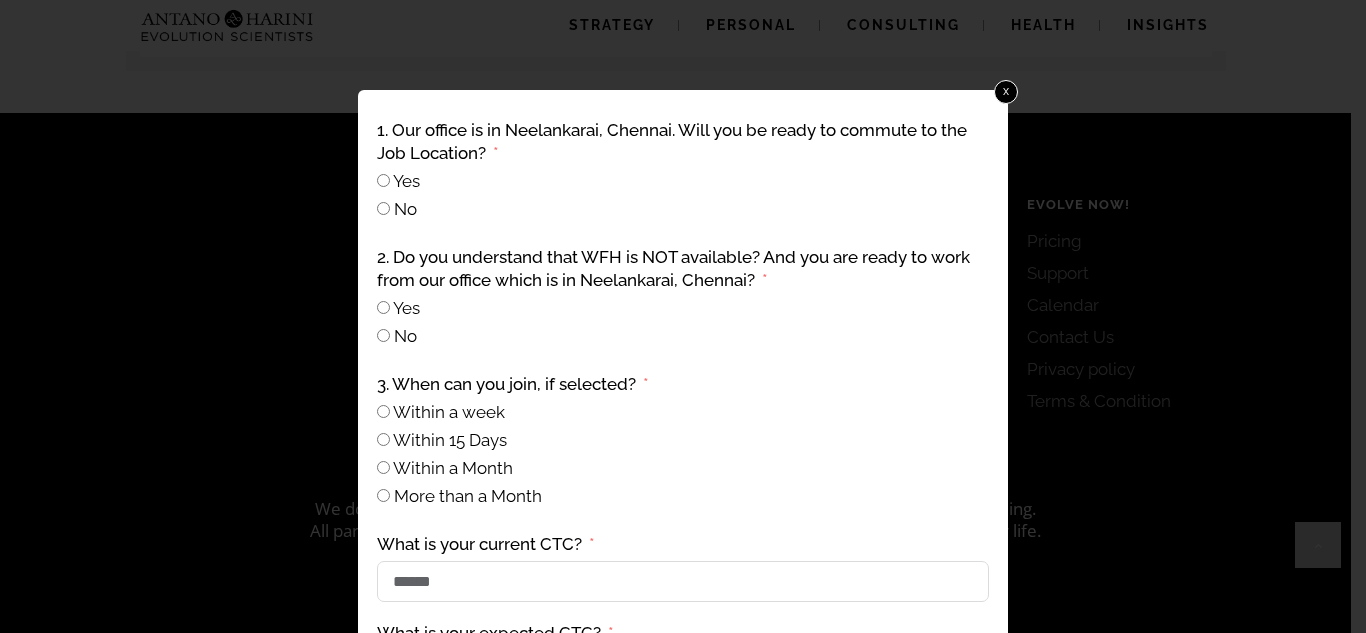 drag, startPoint x: 663, startPoint y: 101, endPoint x: 644, endPoint y: 65, distance: 40.706264 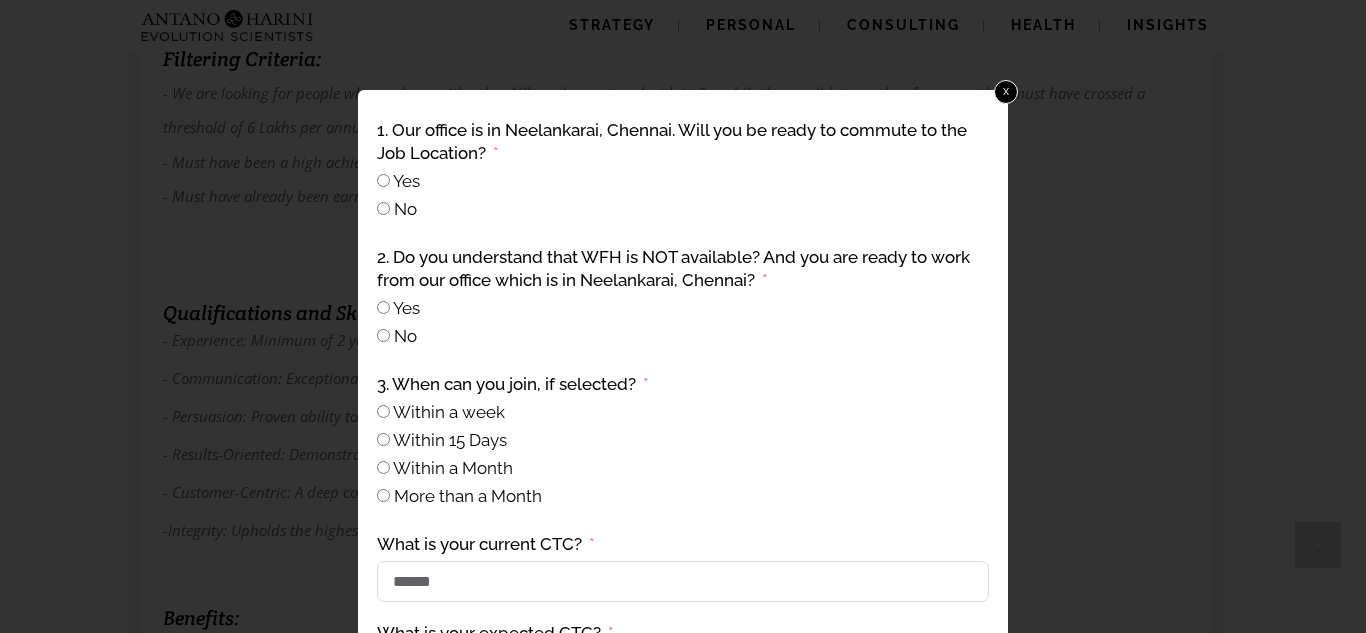 scroll, scrollTop: 1333, scrollLeft: 0, axis: vertical 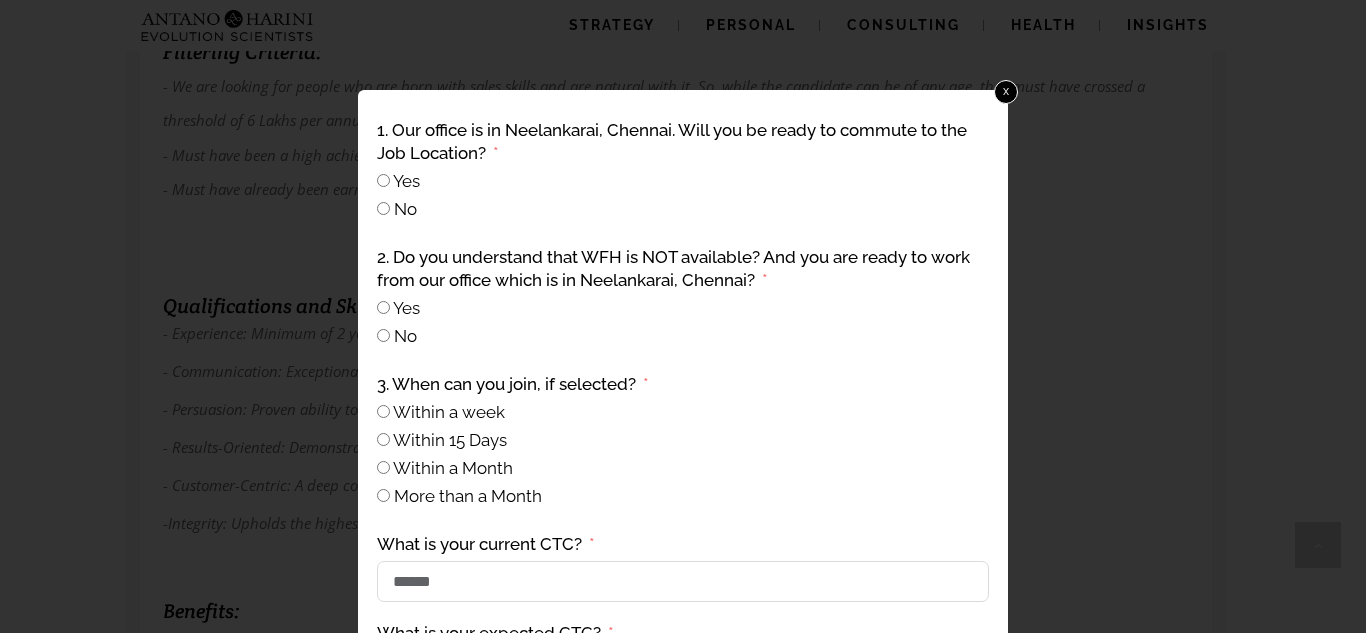 click on "1. Our office is in Neelankarai, Chennai. Will you be ready to commute to the Job Location?   Yes   No 2. Do you understand that WFH is NOT available? And you are ready to work from our office which is in Neelankarai, Chennai?   Yes   No 3. When can you join, if selected?   Within a week   Within 15 Days   Within a Month   More than a Month What is your current CTC? ****** What is your expected CTC?
Previous
Submit Form" at bounding box center (683, 436) 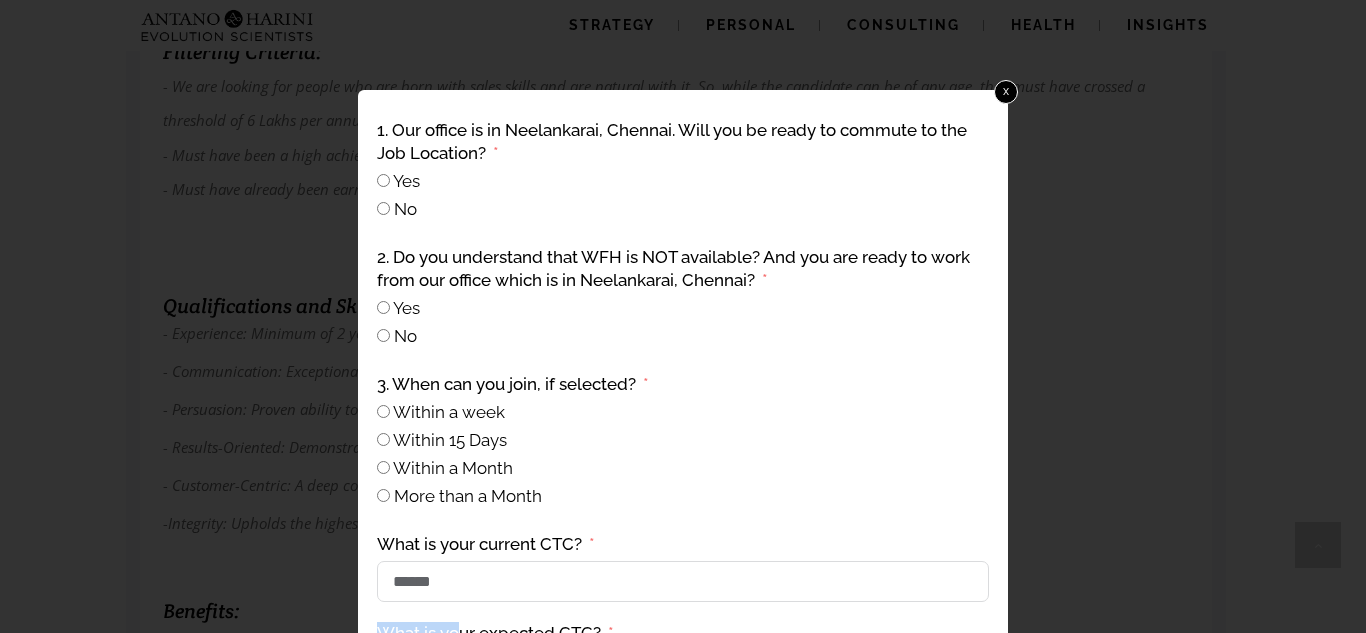 click on "What is your expected CTC?" at bounding box center [495, 633] 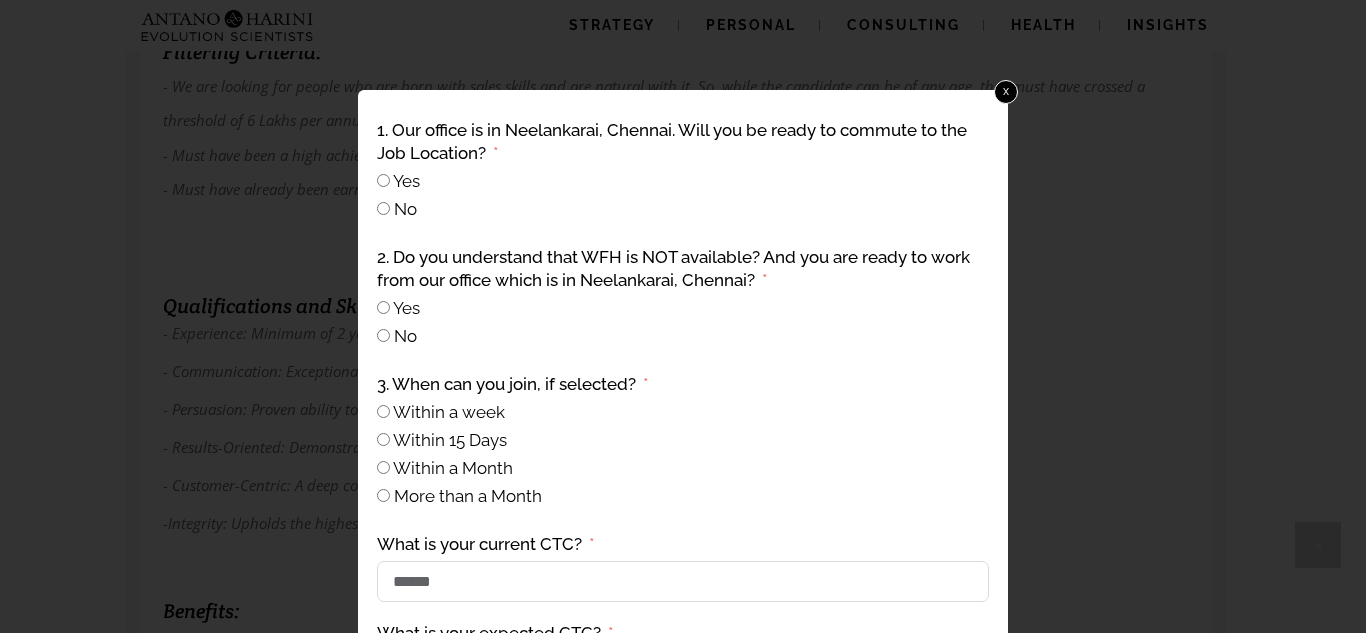 scroll, scrollTop: 162, scrollLeft: 0, axis: vertical 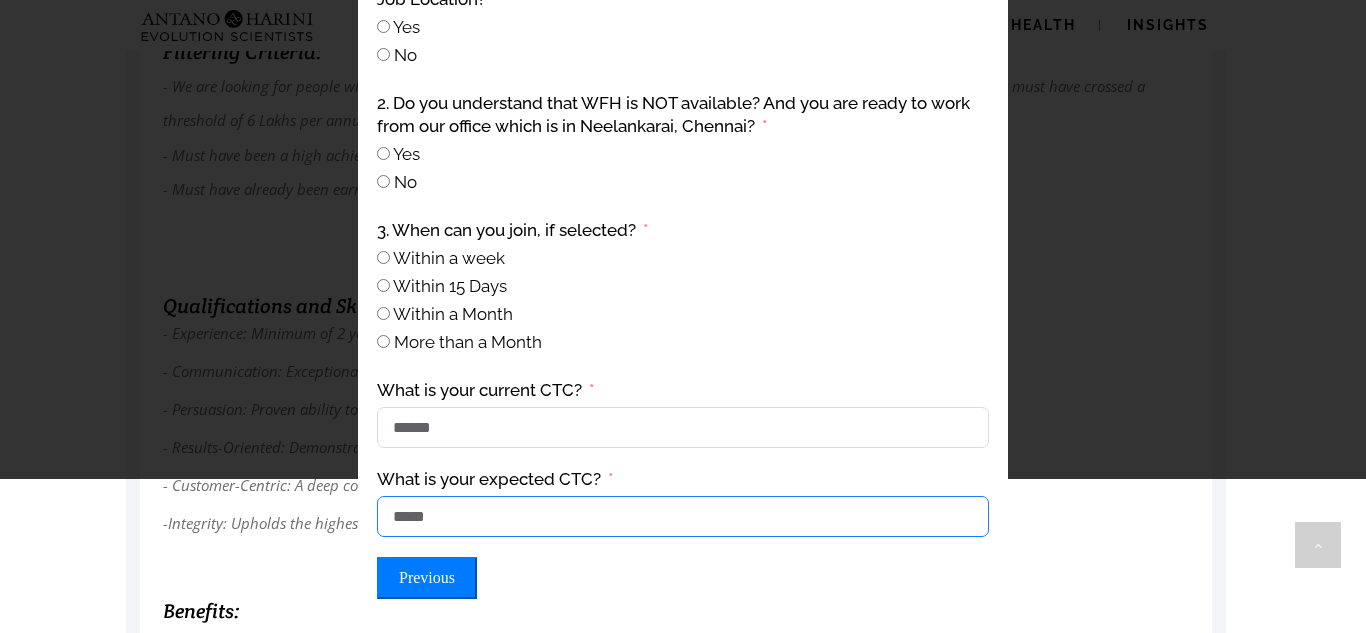 click on "*****" at bounding box center [683, 516] 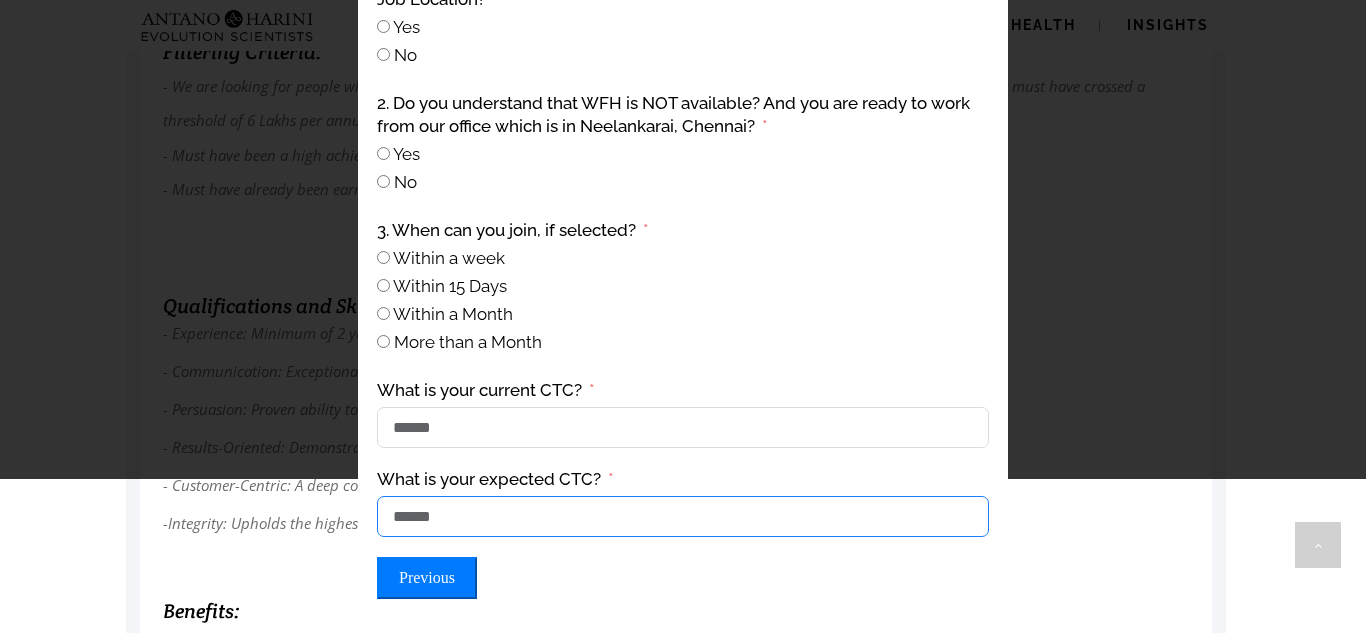 type on "******" 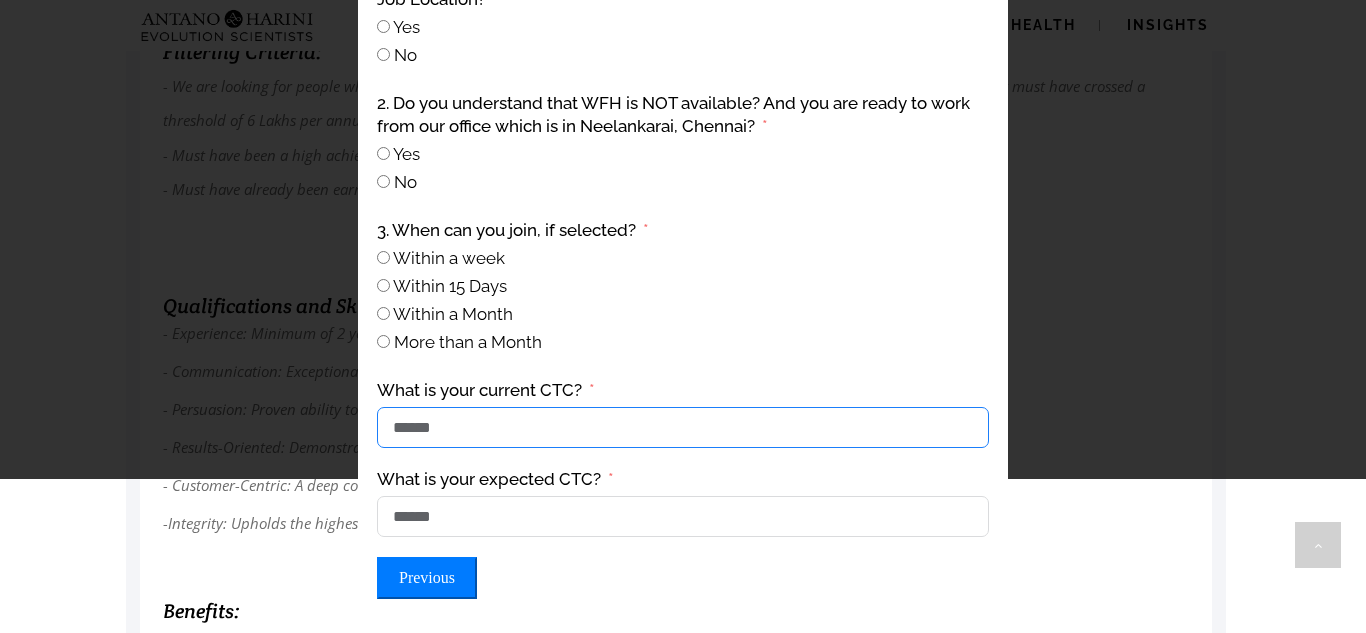 click on "******" at bounding box center (683, 427) 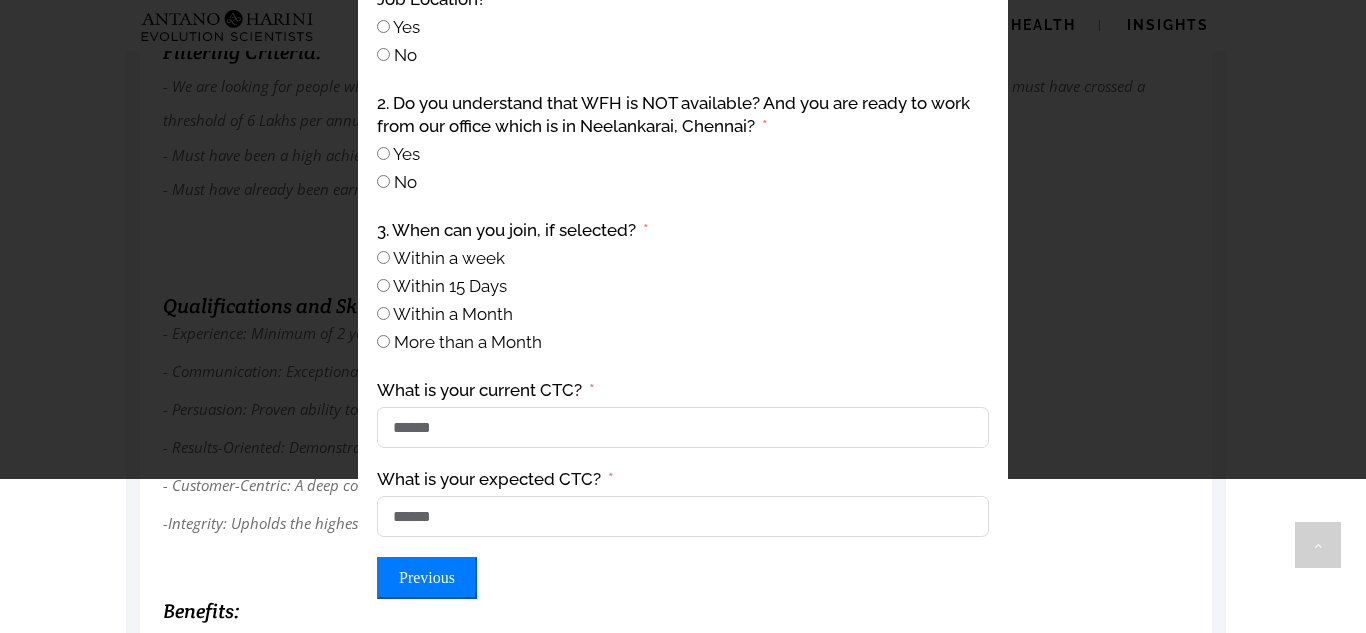 click on "Previous" at bounding box center [427, 578] 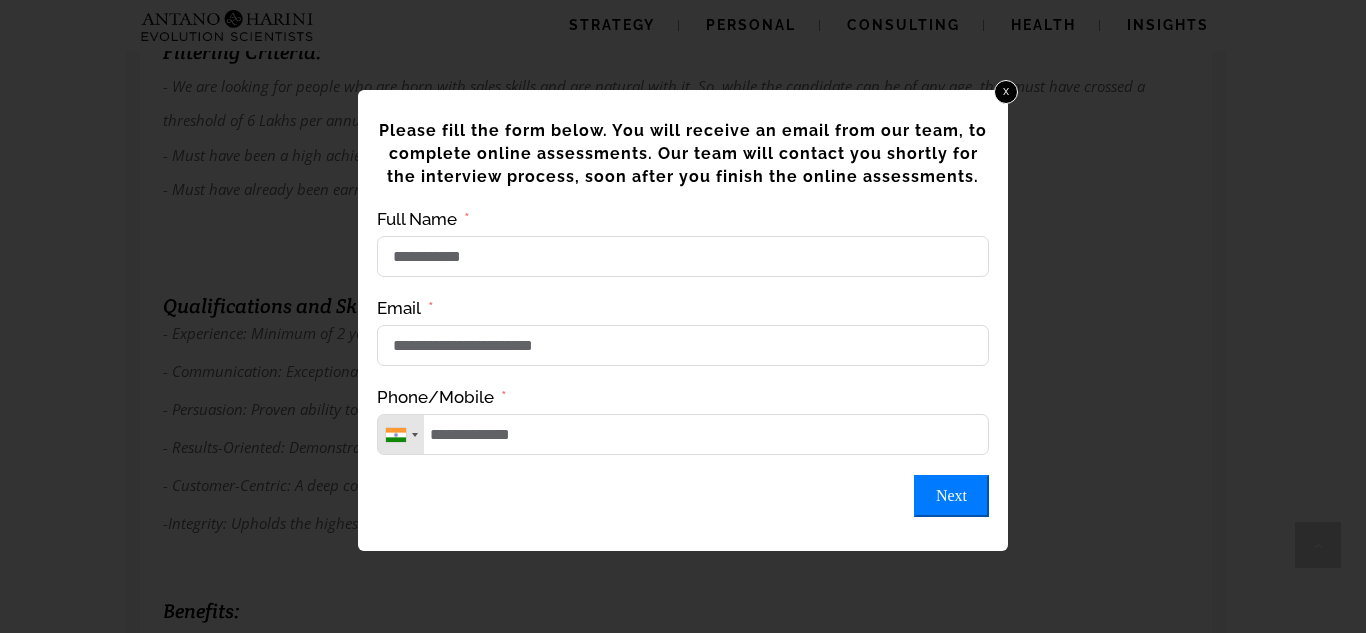 scroll, scrollTop: 0, scrollLeft: 0, axis: both 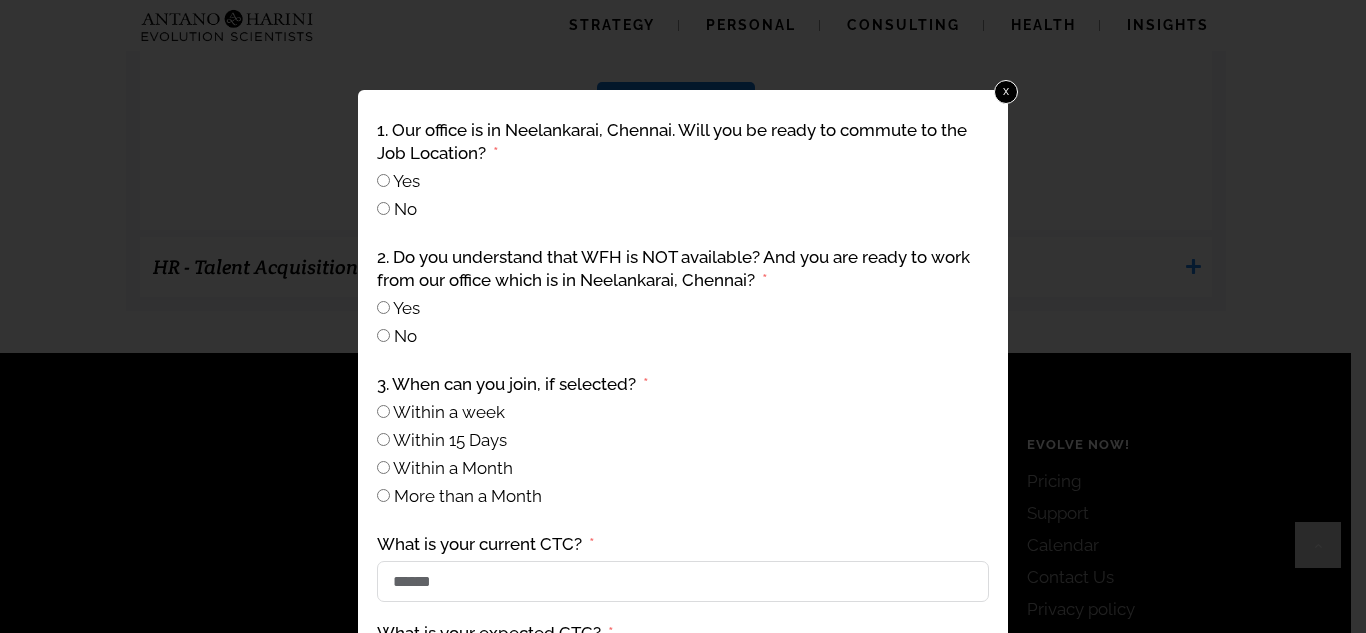 click on "What is your expected CTC?" at bounding box center [495, 633] 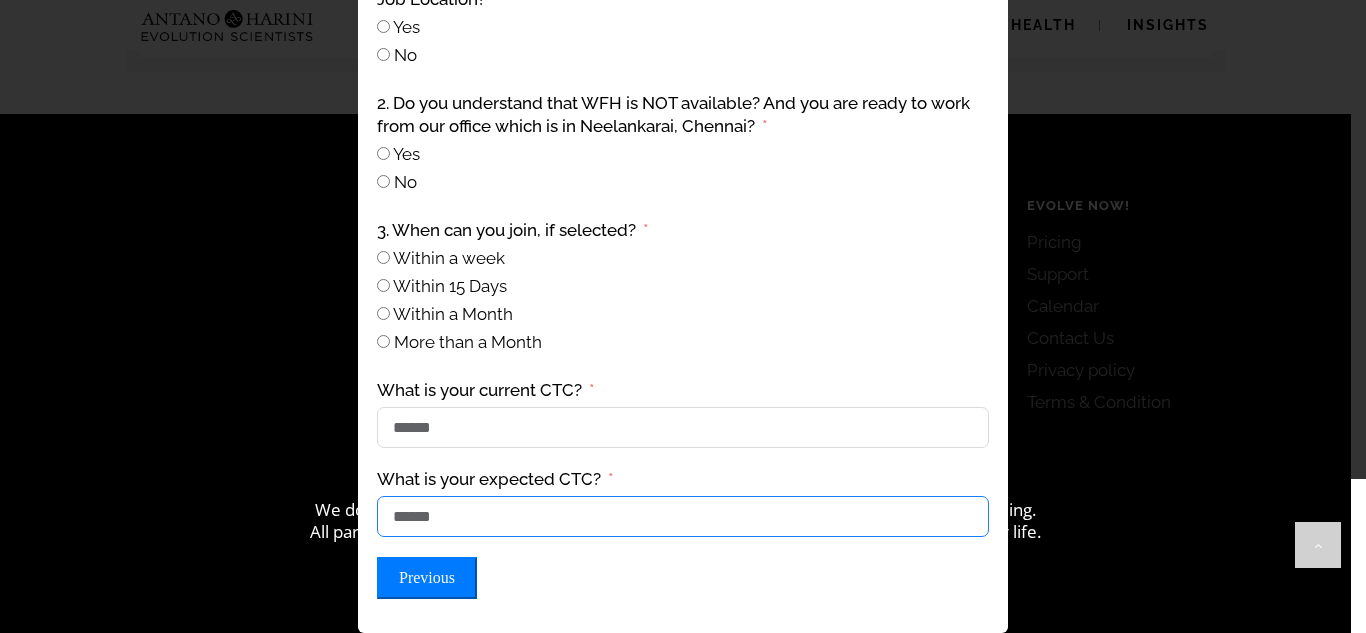scroll, scrollTop: 2373, scrollLeft: 0, axis: vertical 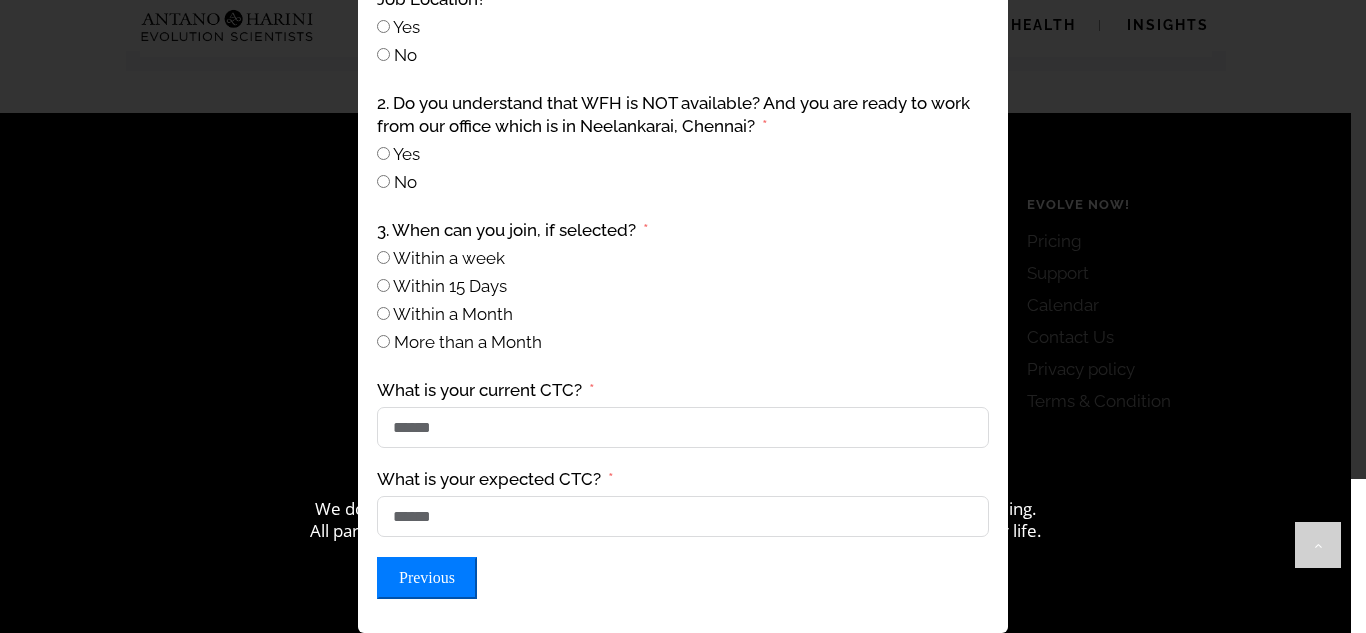 click on "1. Our office is in Neelankarai, Chennai. Will you be ready to commute to the Job Location?   Yes   No 2. Do you understand that WFH is NOT available? And you are ready to work from our office which is in Neelankarai, Chennai?   Yes   No 3. When can you join, if selected?   Within a week   Within 15 Days   Within a Month   More than a Month What is your current CTC? ****** What is your expected CTC? ******
Previous
Submit Form" at bounding box center (683, 282) 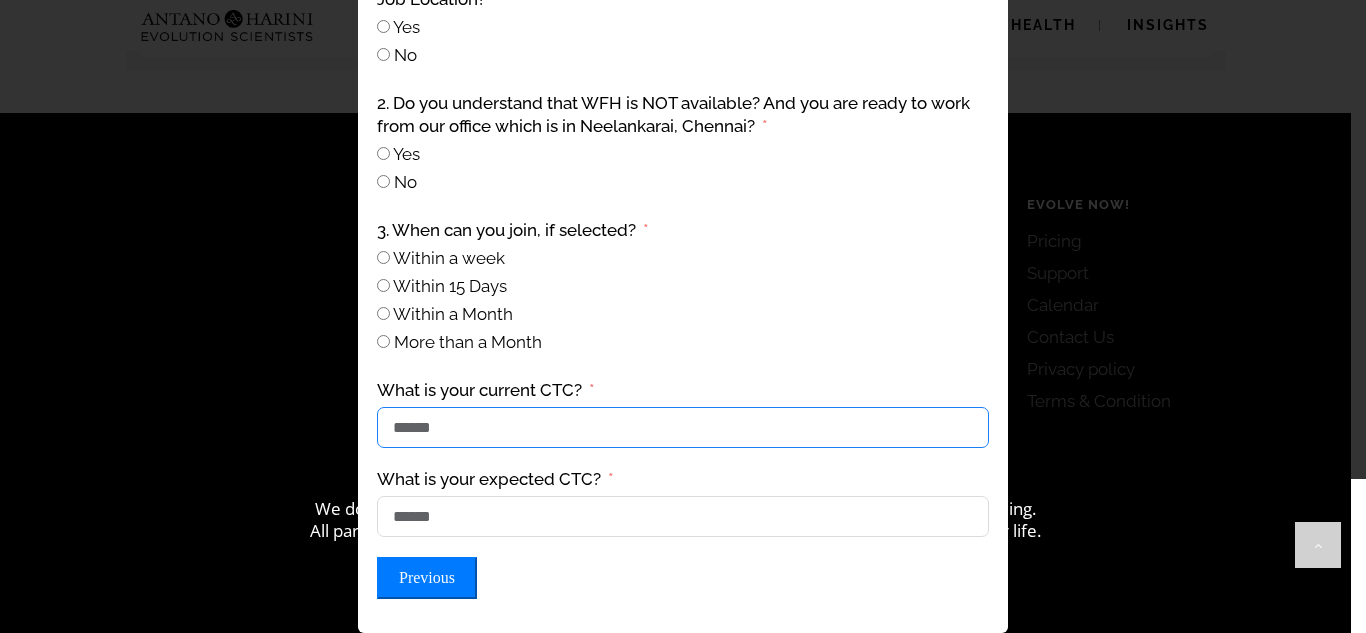click on "******" at bounding box center [683, 427] 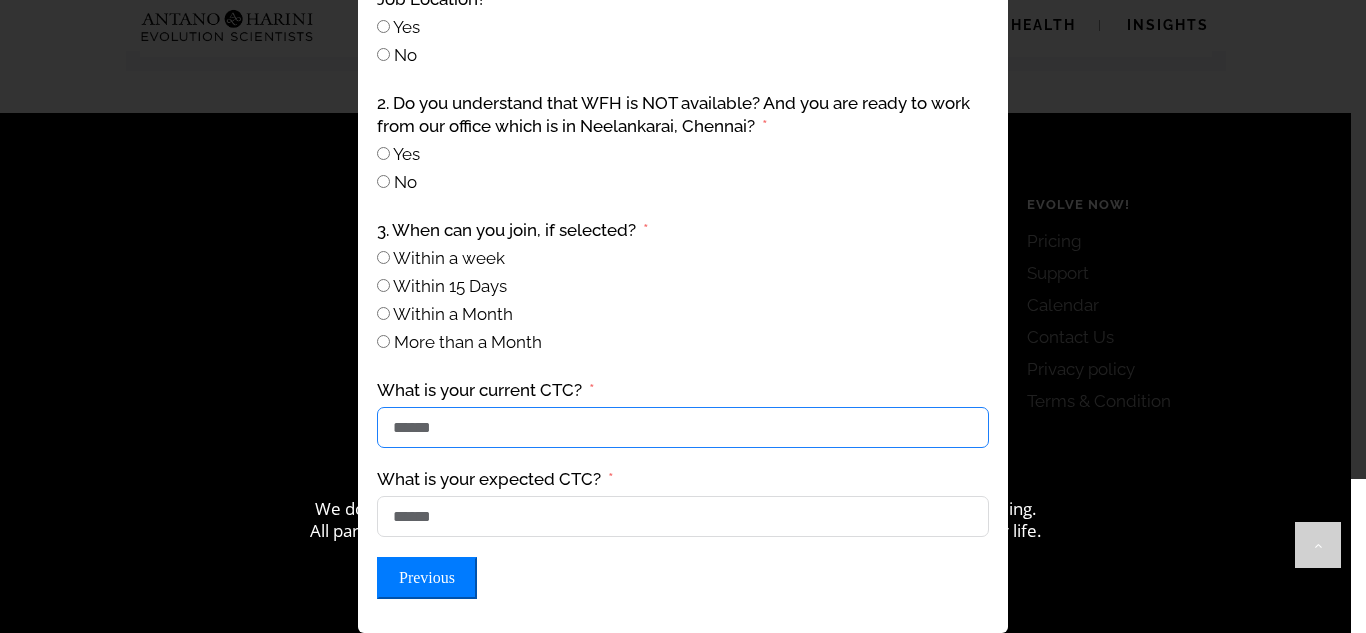 click on "******" at bounding box center [683, 427] 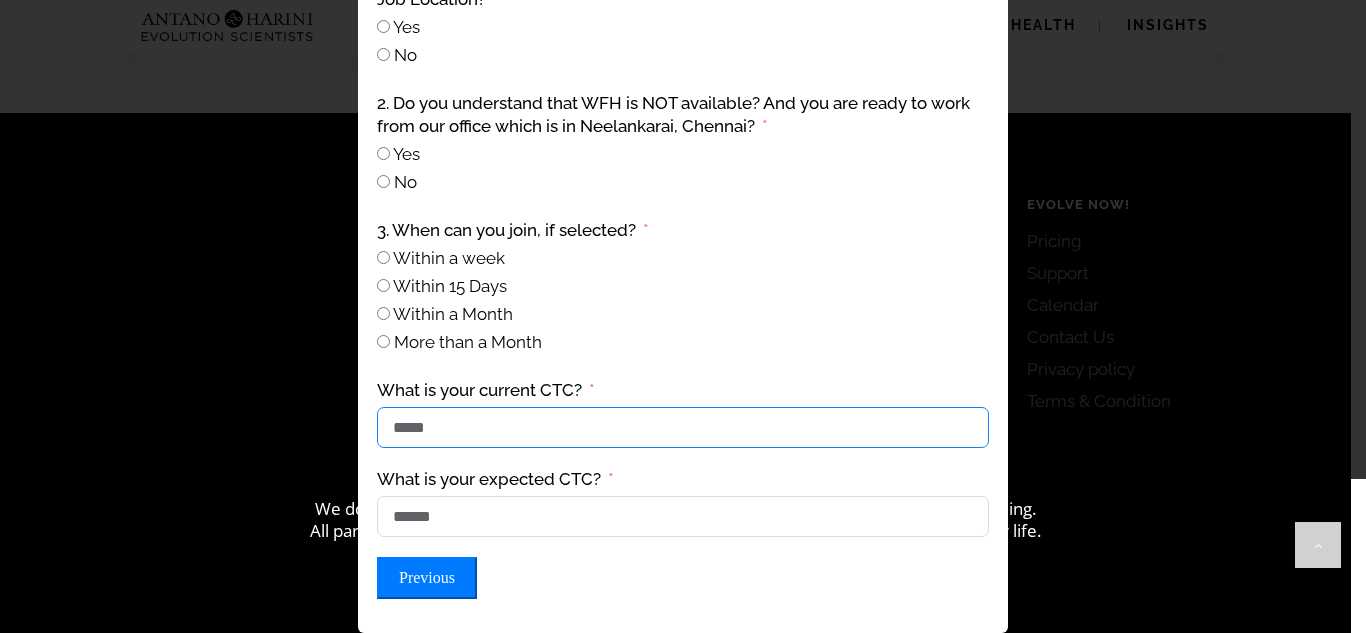 type on "******" 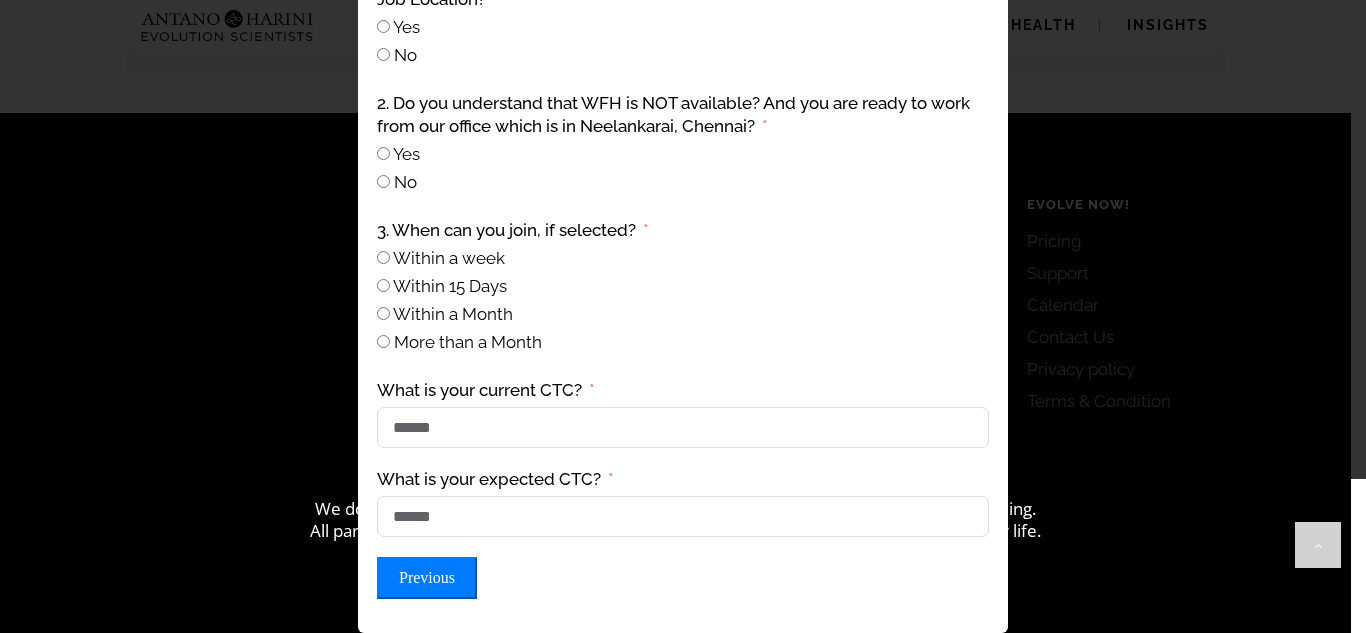 click on "**********" at bounding box center (683, 316) 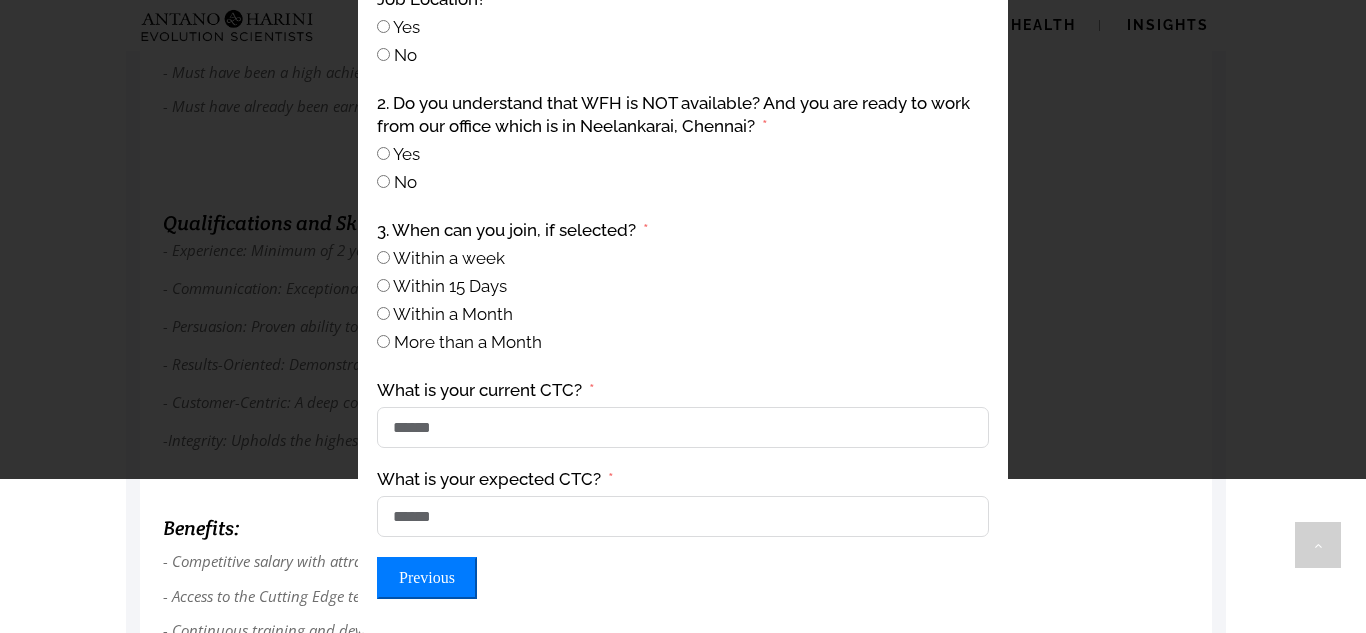 scroll, scrollTop: 1413, scrollLeft: 0, axis: vertical 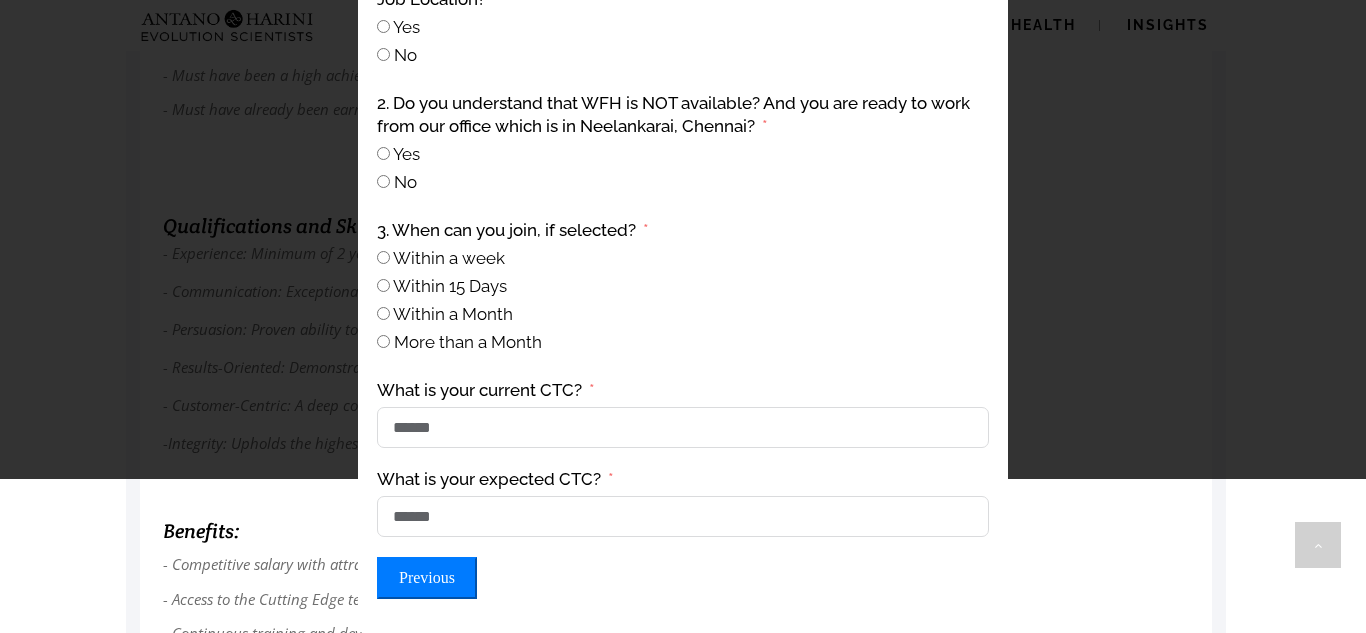 click on "2. Do you understand that WFH is NOT available? And you are ready to work from our office which is in Neelankarai, Chennai?" at bounding box center [683, 115] 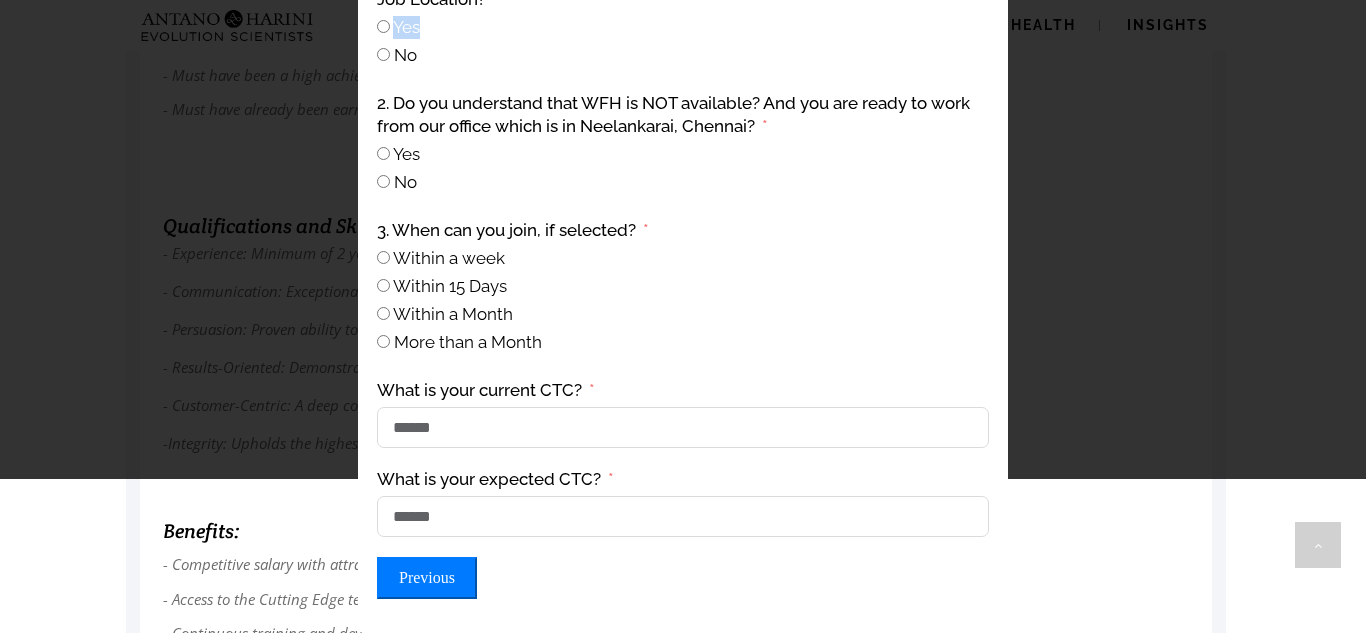 click on "Yes" at bounding box center [406, 27] 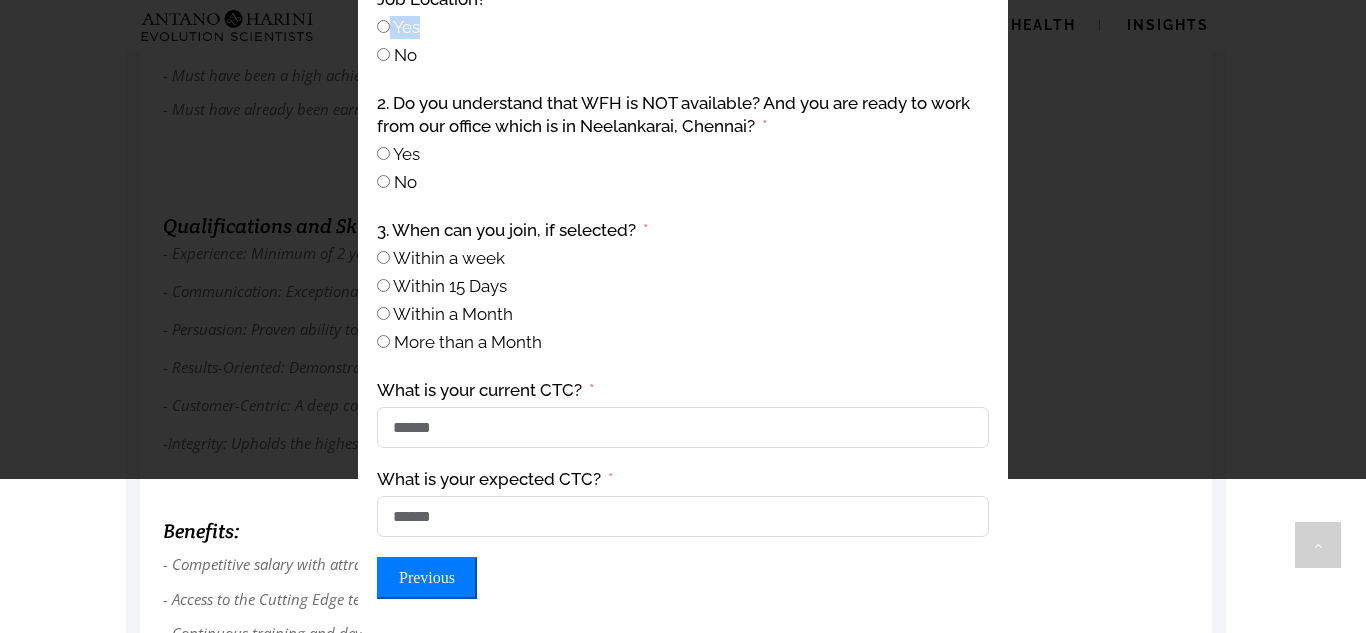 click on "Yes" at bounding box center [406, 27] 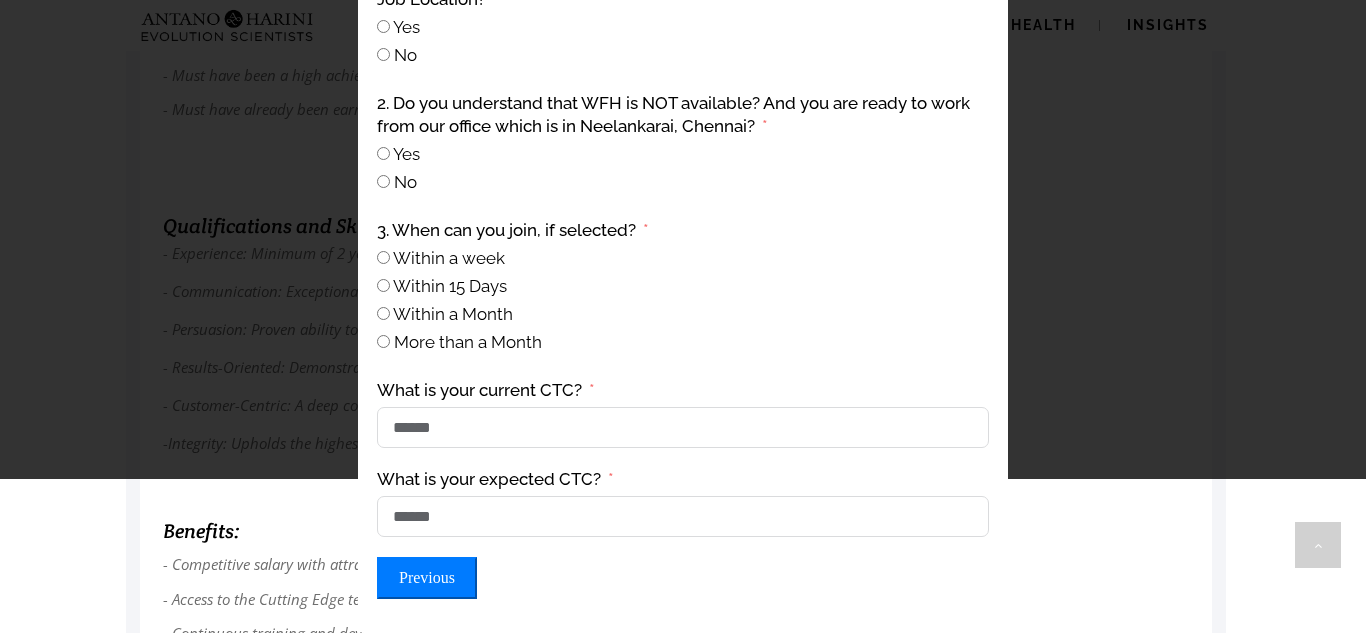 click on "No" at bounding box center (683, 55) 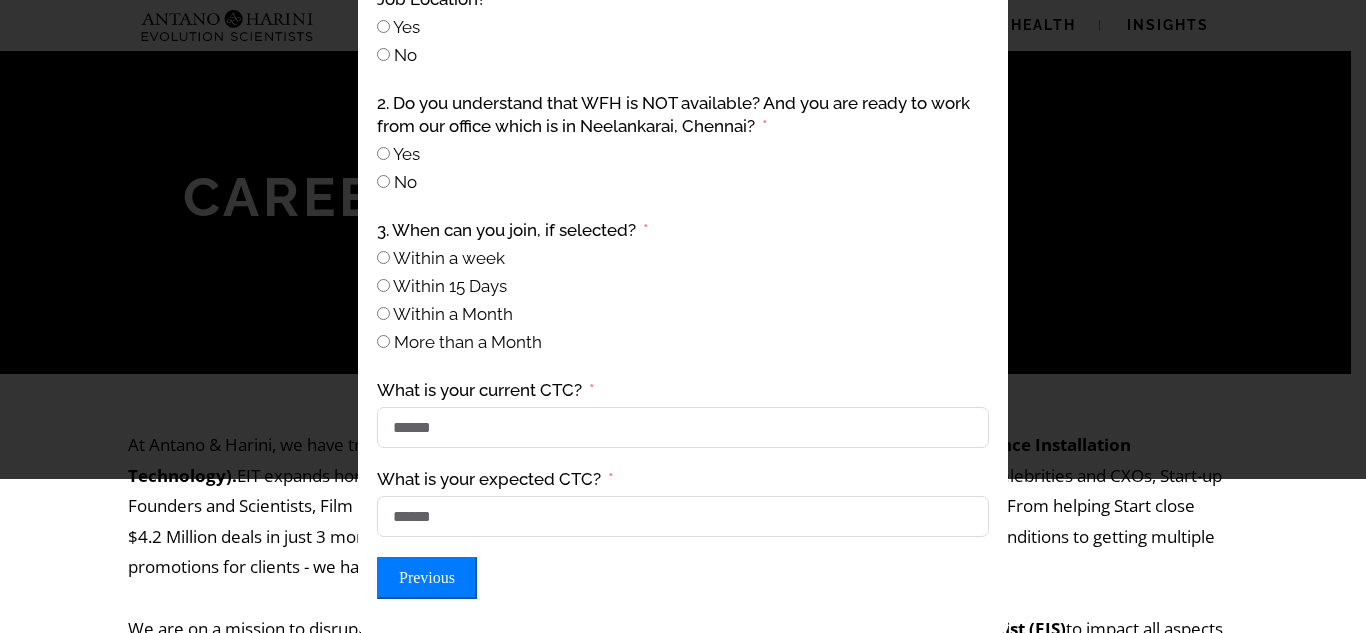 scroll, scrollTop: 0, scrollLeft: 0, axis: both 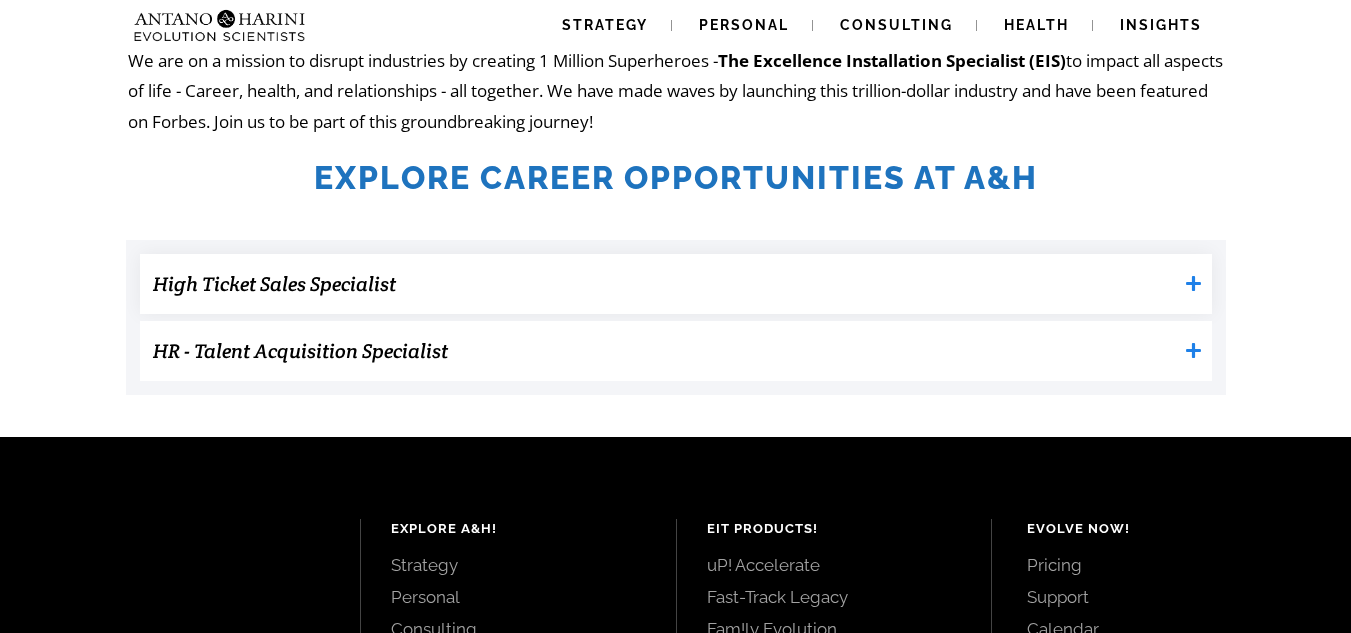 click on "High Ticket Sales Specialist" at bounding box center (676, 284) 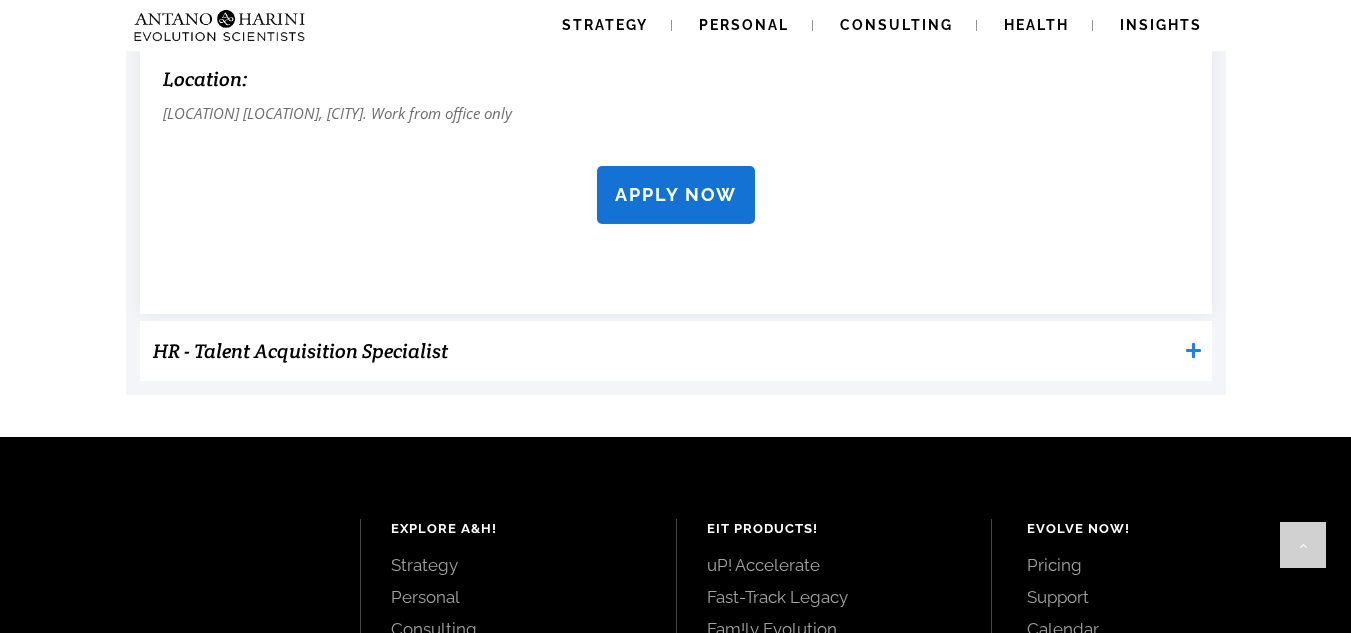 click on "APPLY NOW" at bounding box center (676, 195) 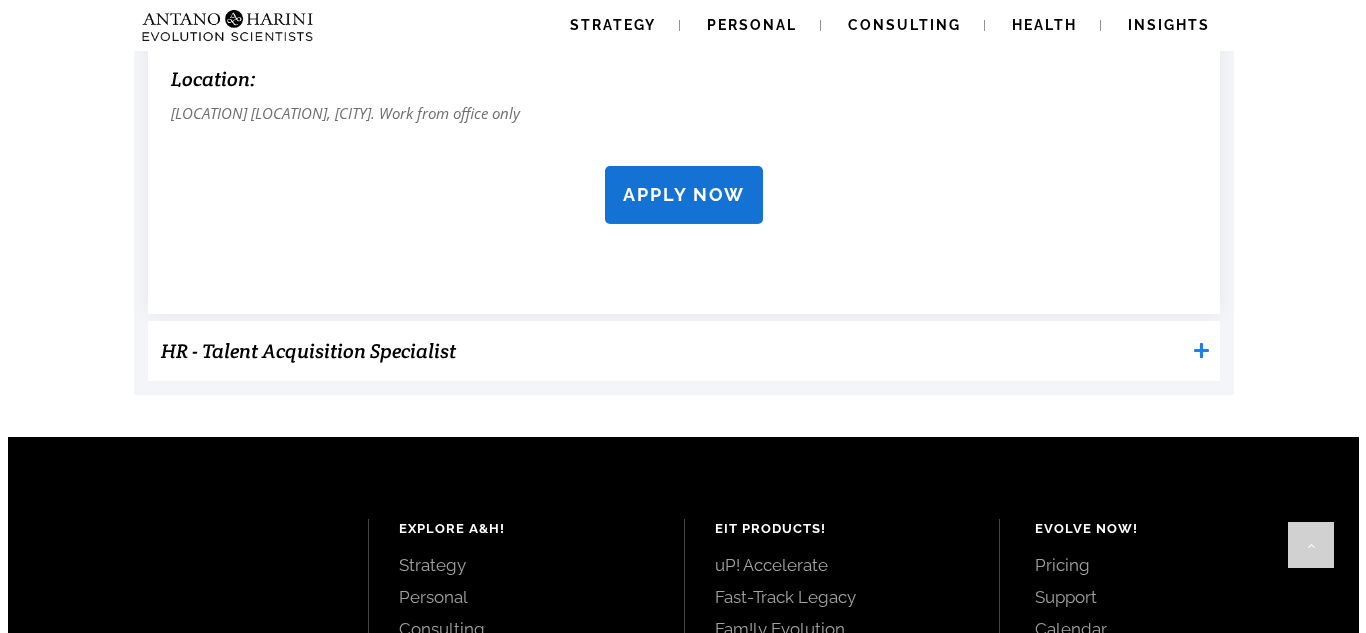 scroll, scrollTop: 2050, scrollLeft: 0, axis: vertical 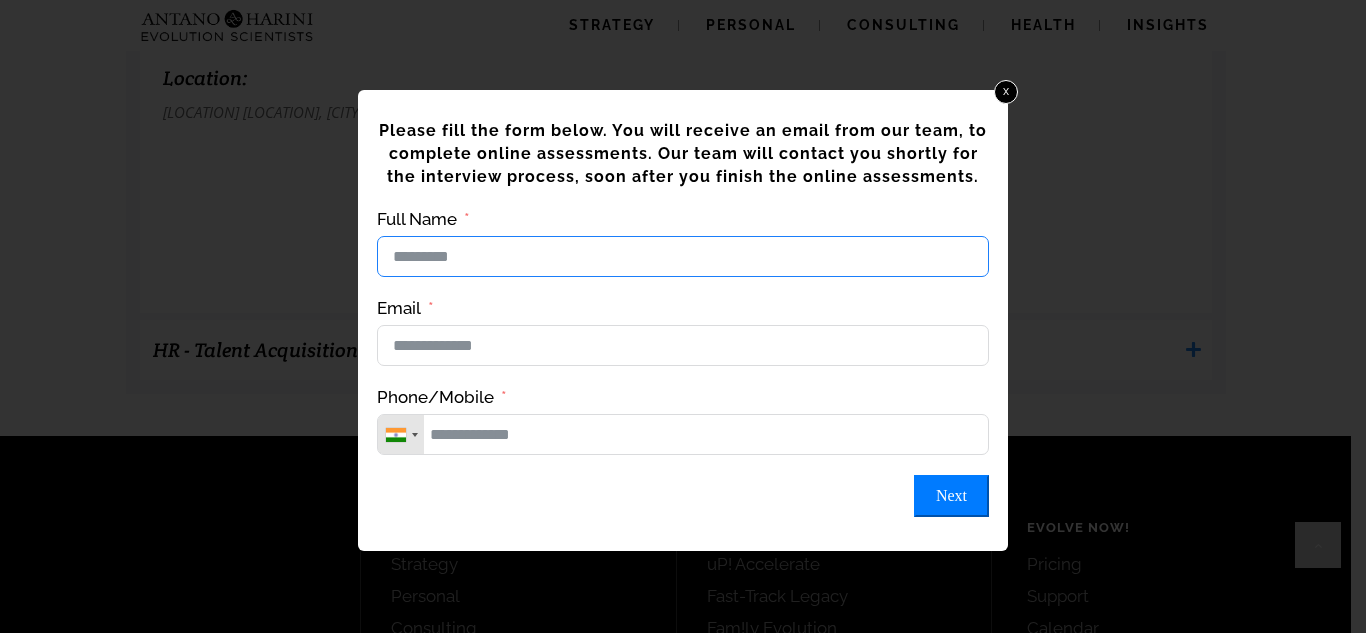 click on "Full Name" at bounding box center [683, 256] 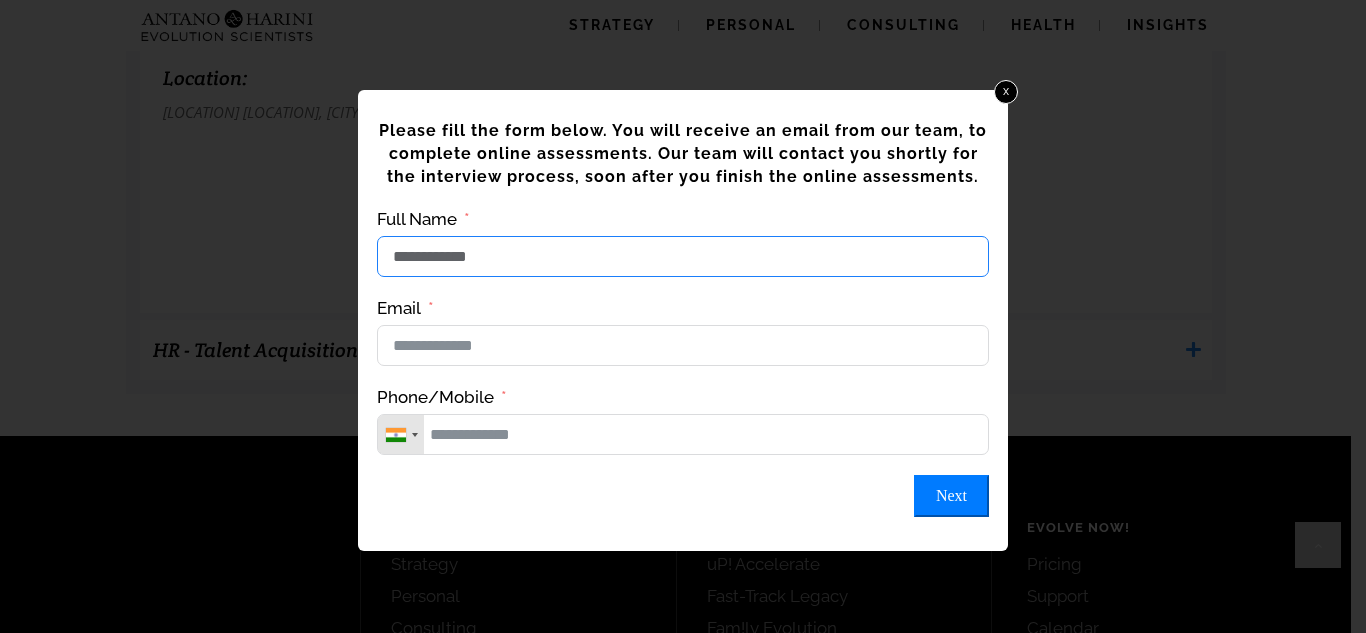 type on "**********" 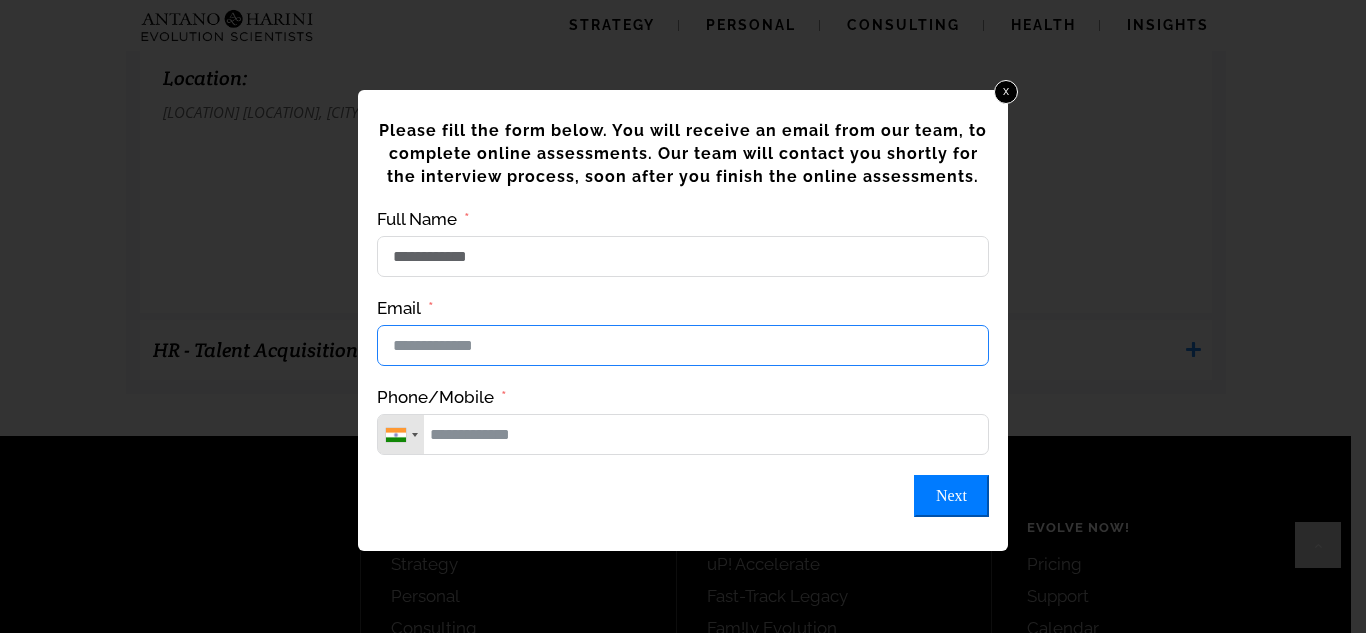 click on "Email" at bounding box center [683, 345] 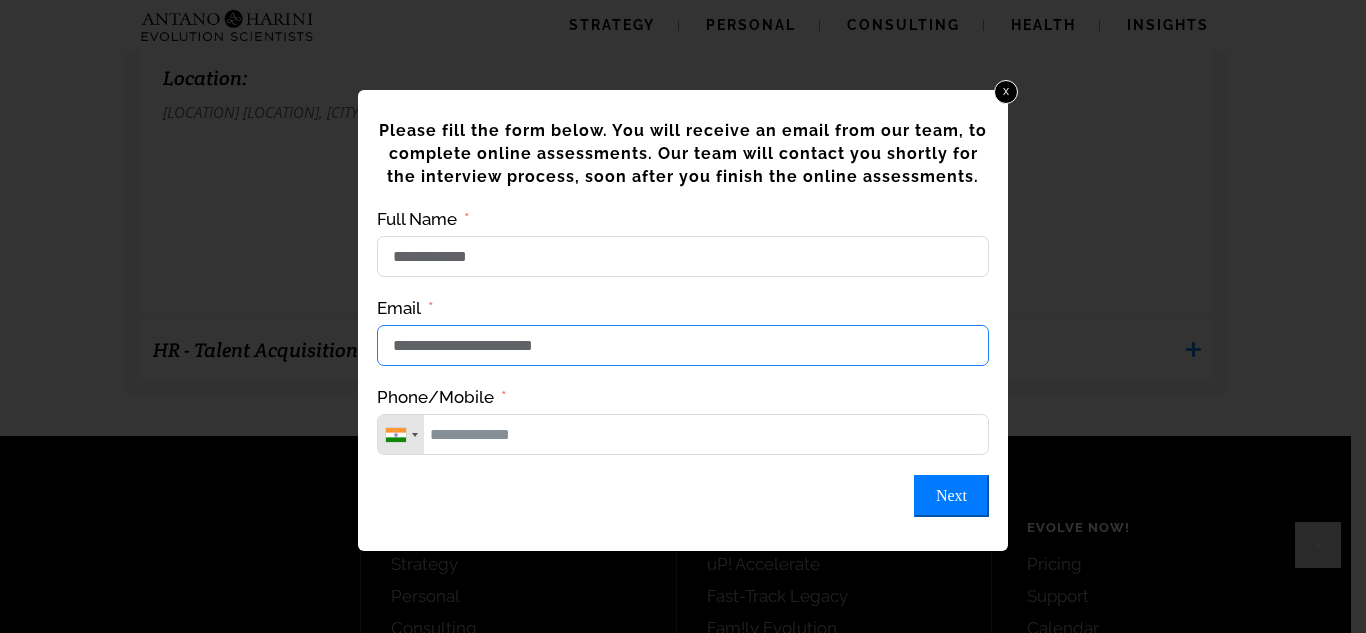 type on "**********" 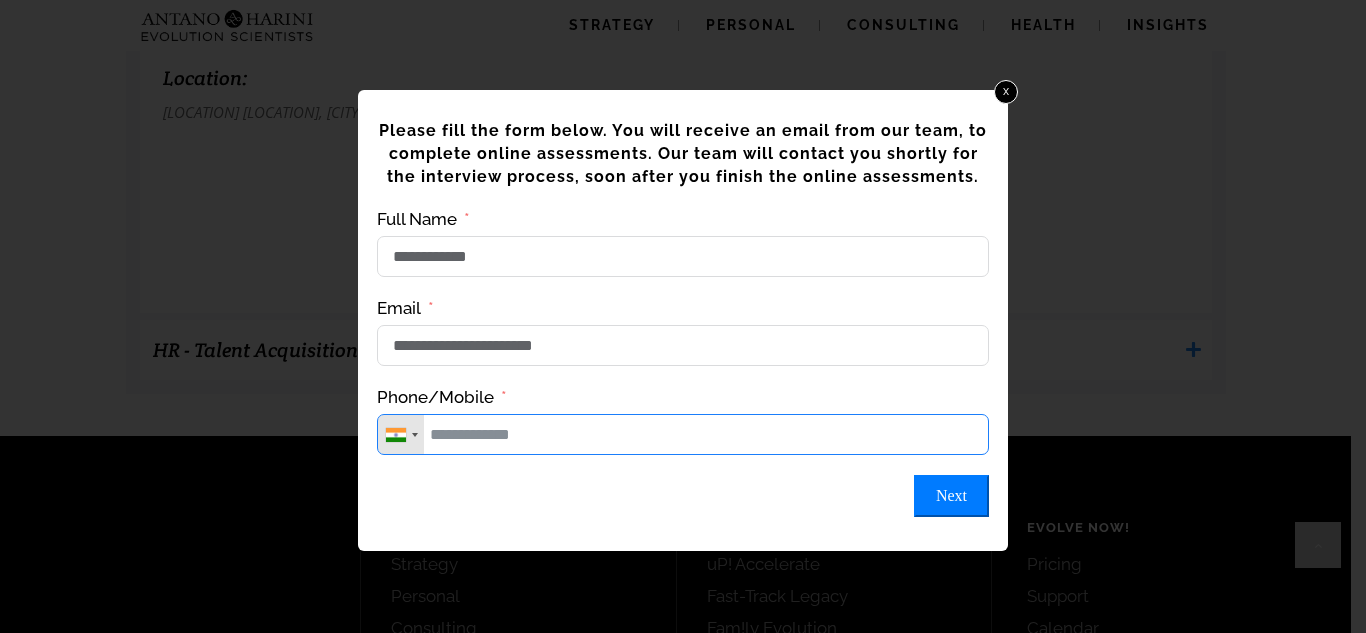 click on "Phone/Mobile" at bounding box center (683, 434) 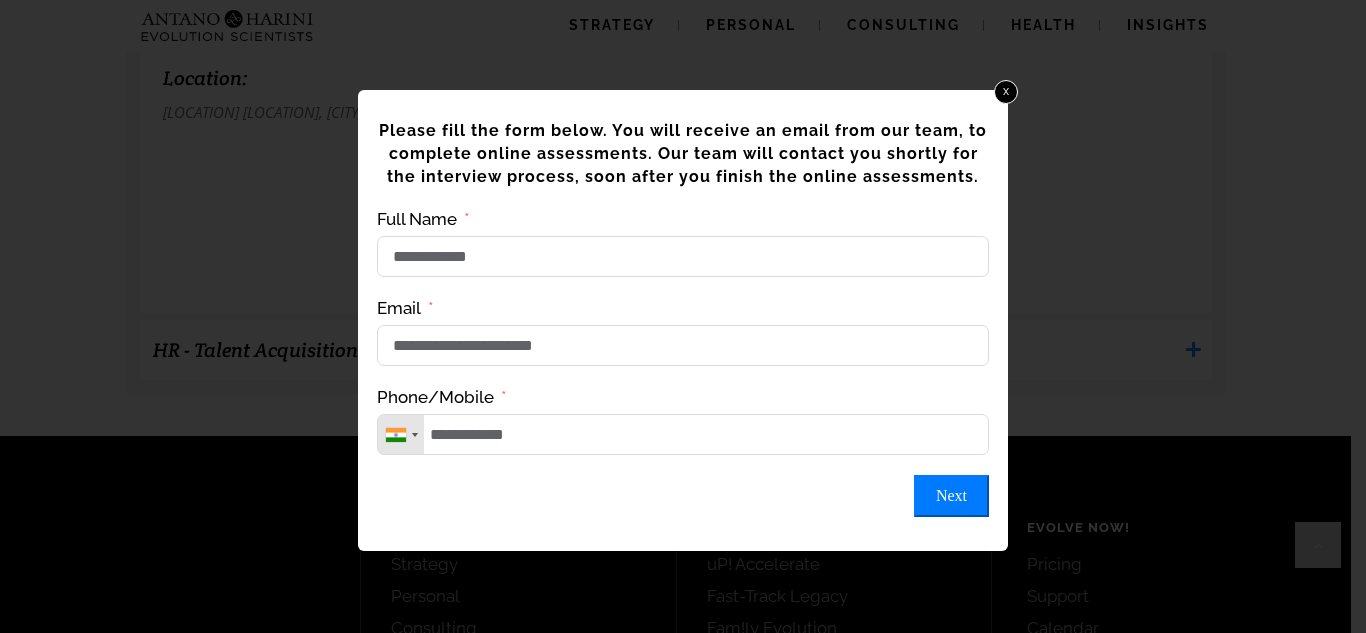 drag, startPoint x: 992, startPoint y: 511, endPoint x: 971, endPoint y: 514, distance: 21.213203 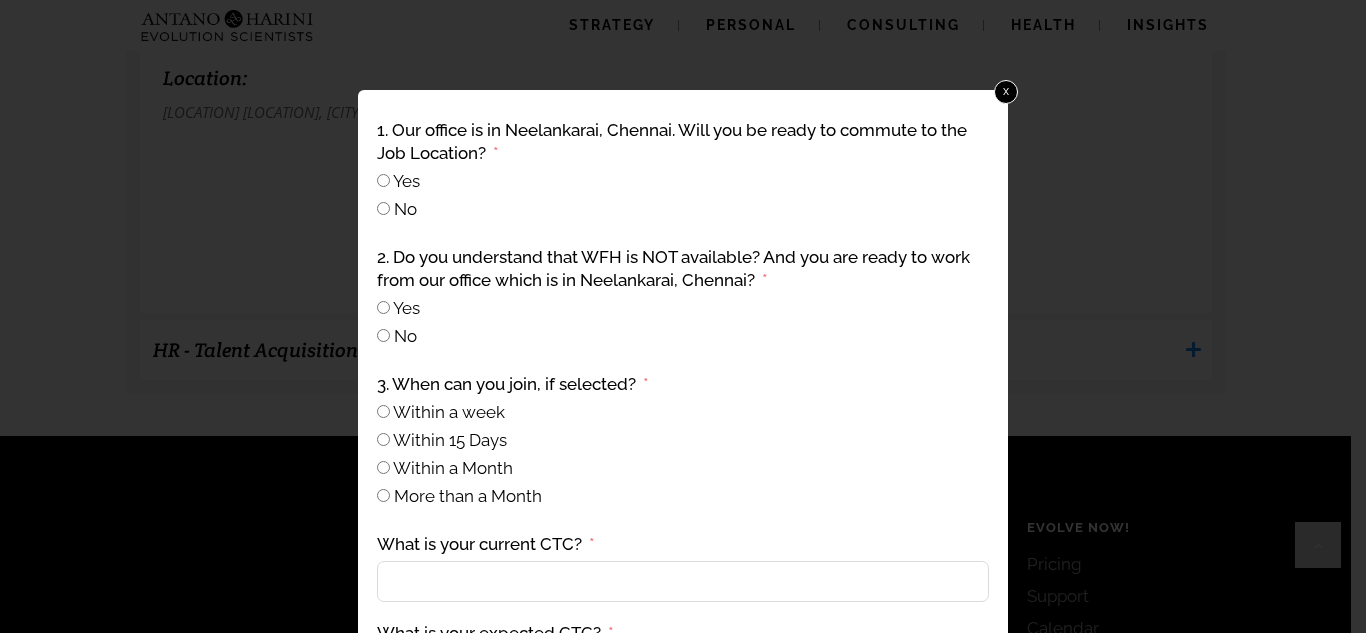 scroll, scrollTop: 2373, scrollLeft: 0, axis: vertical 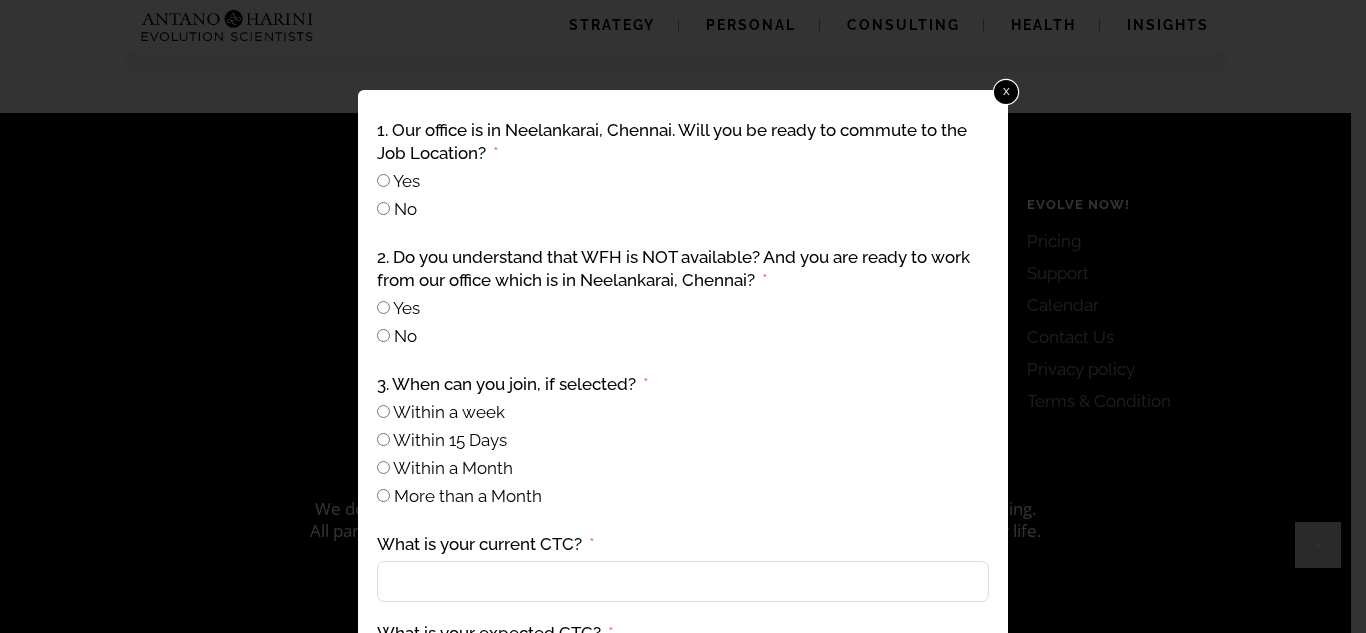 click on "x" at bounding box center (1006, 92) 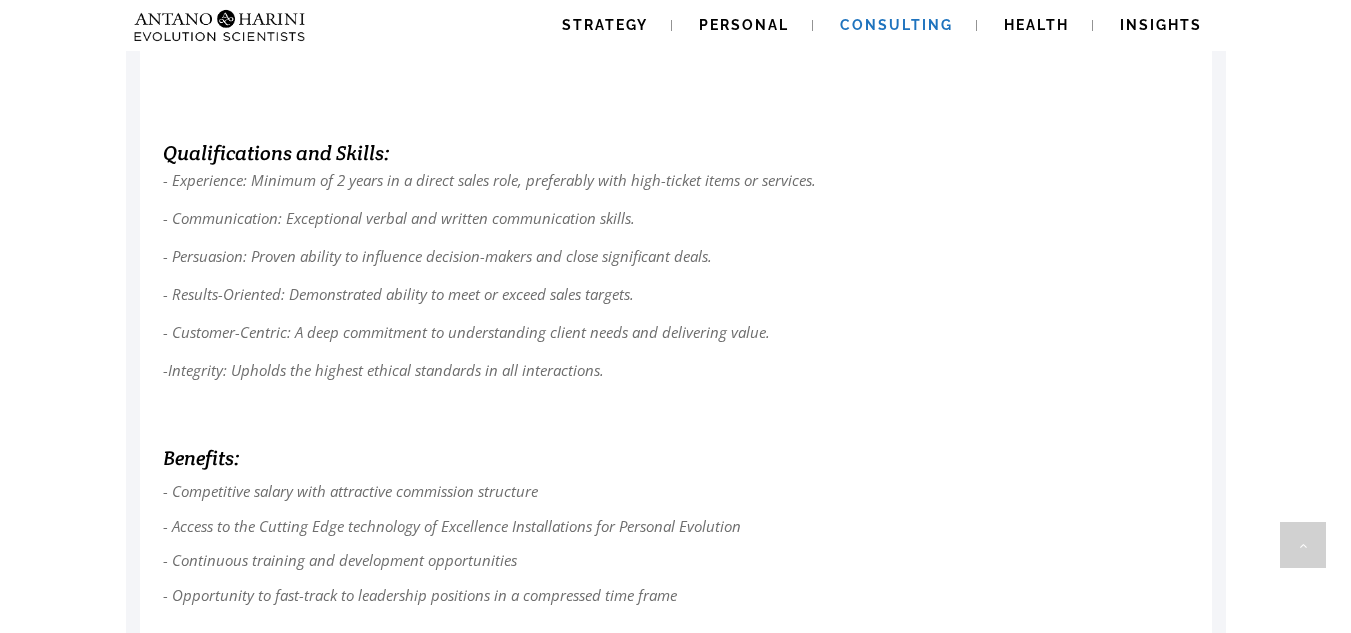 scroll, scrollTop: 1473, scrollLeft: 0, axis: vertical 